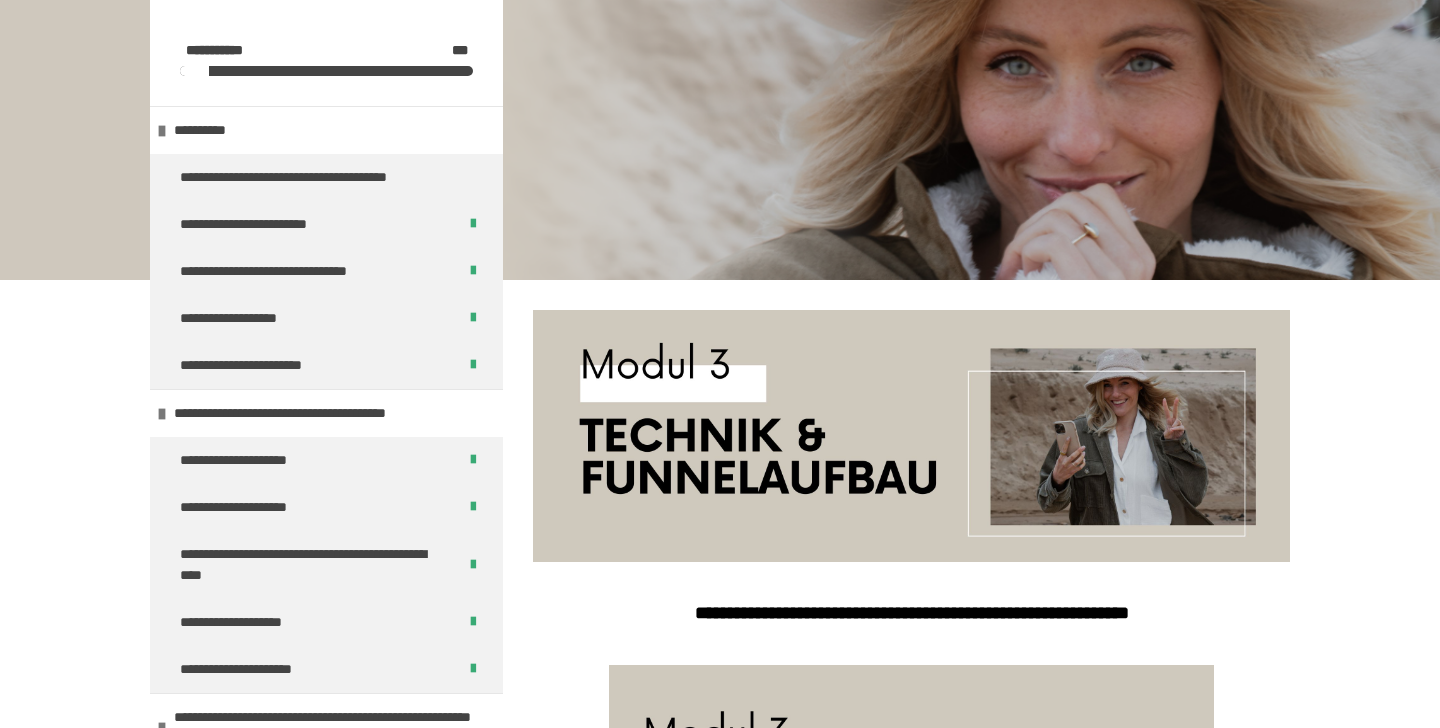 scroll, scrollTop: 439, scrollLeft: 0, axis: vertical 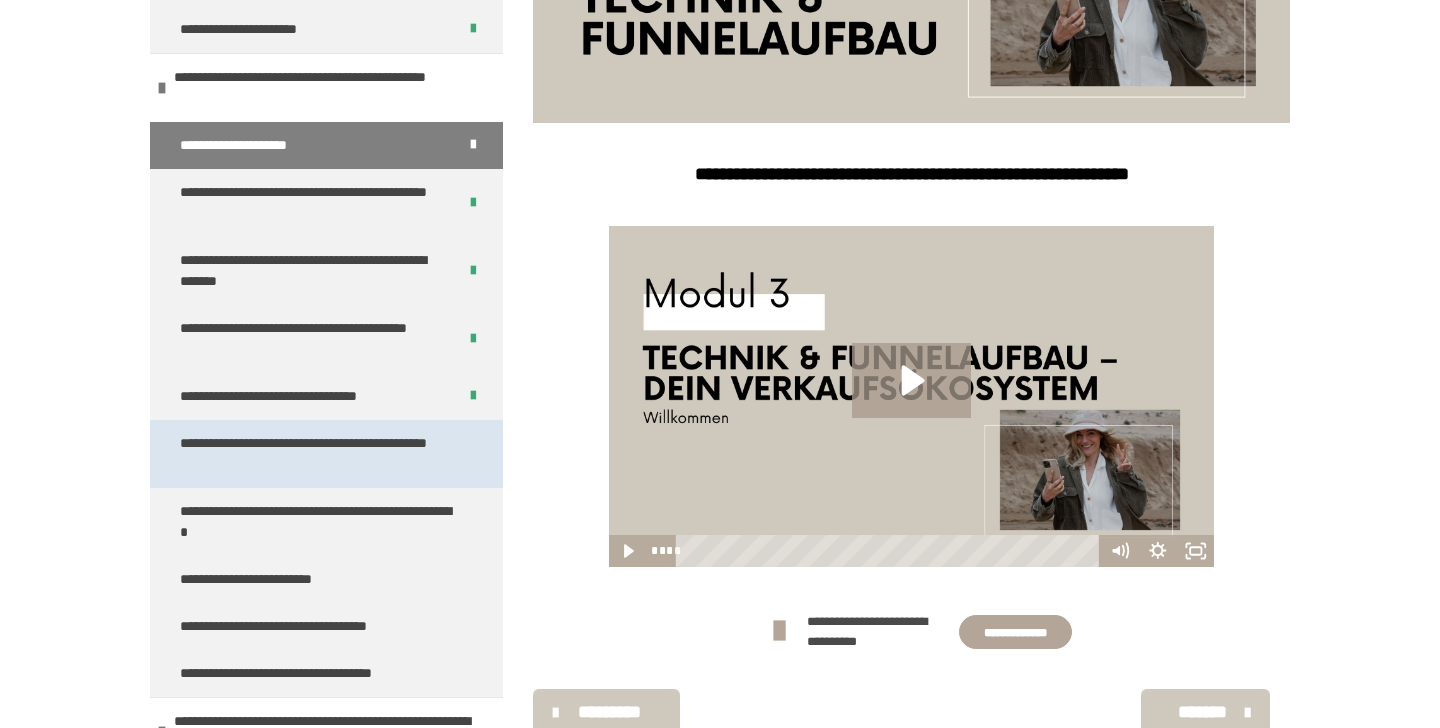click on "**********" at bounding box center (318, 454) 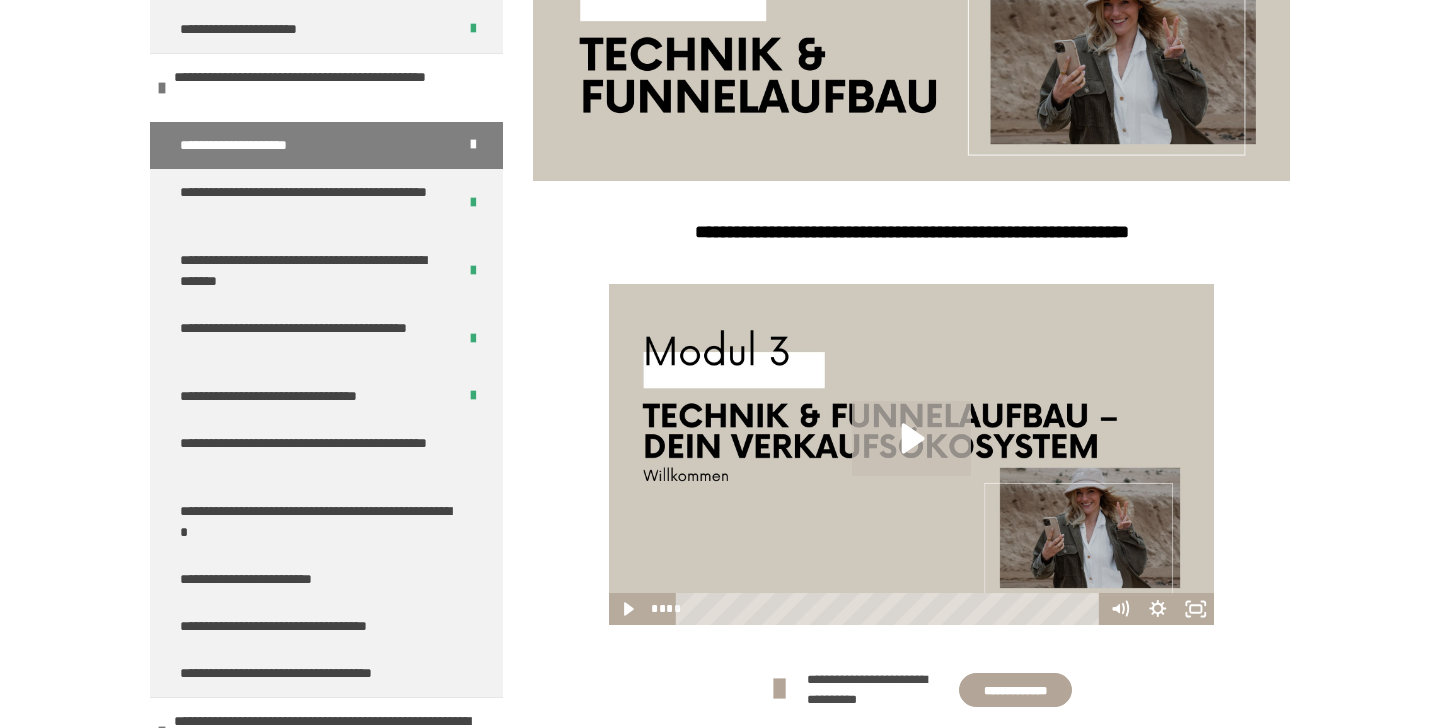 scroll, scrollTop: 395, scrollLeft: 0, axis: vertical 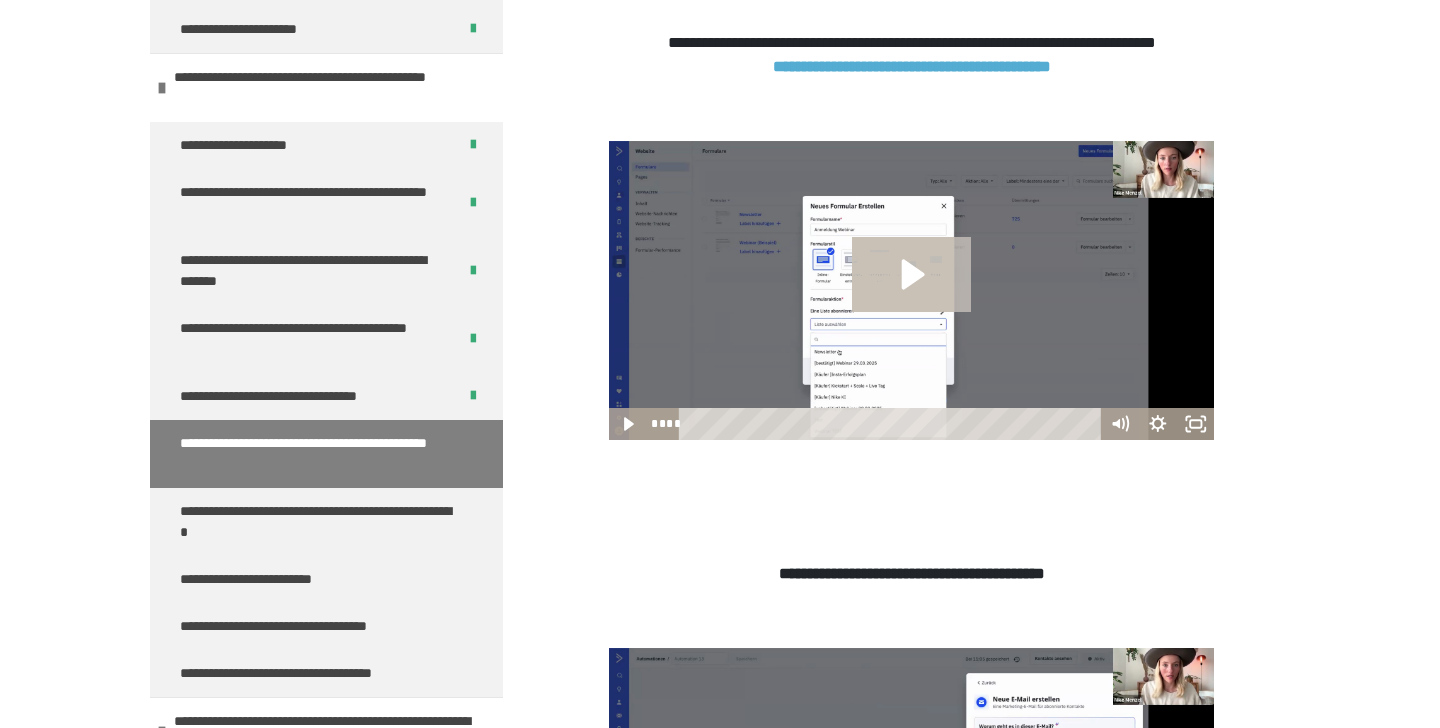 click 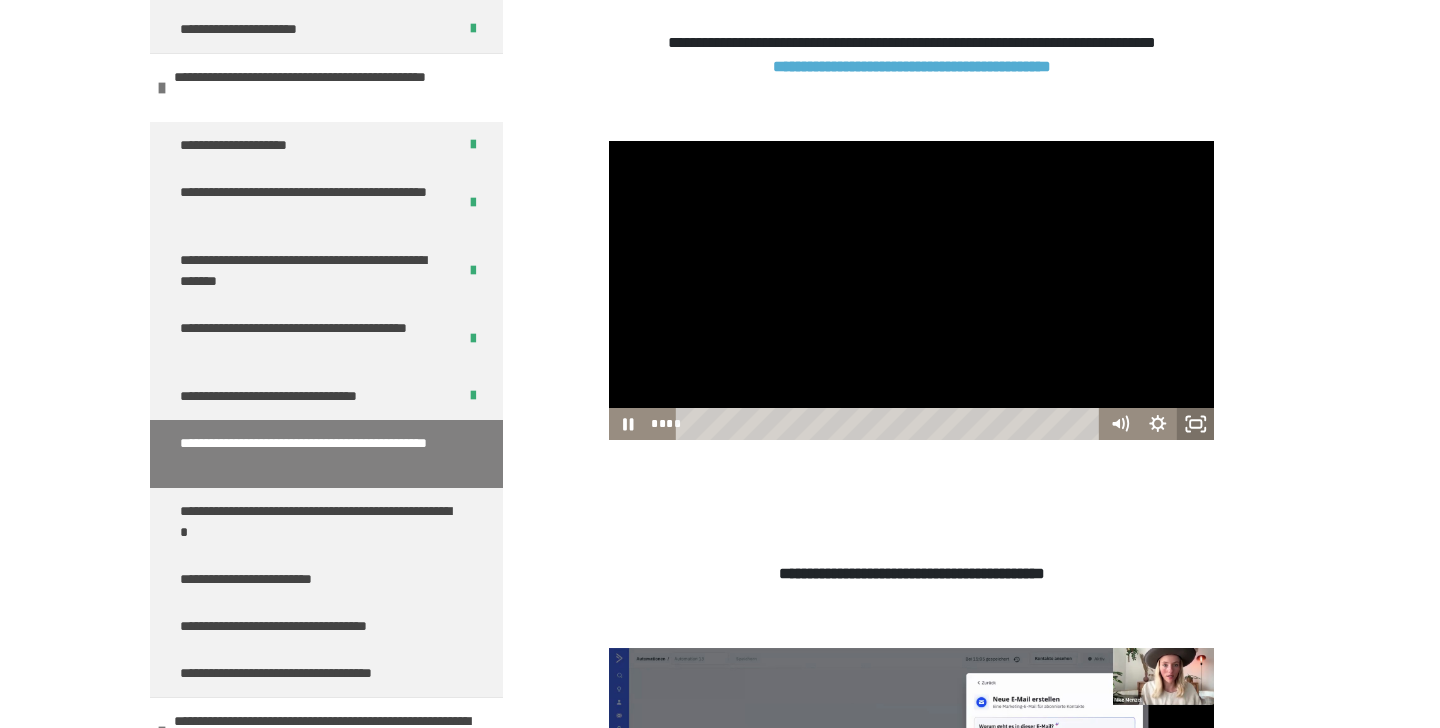click 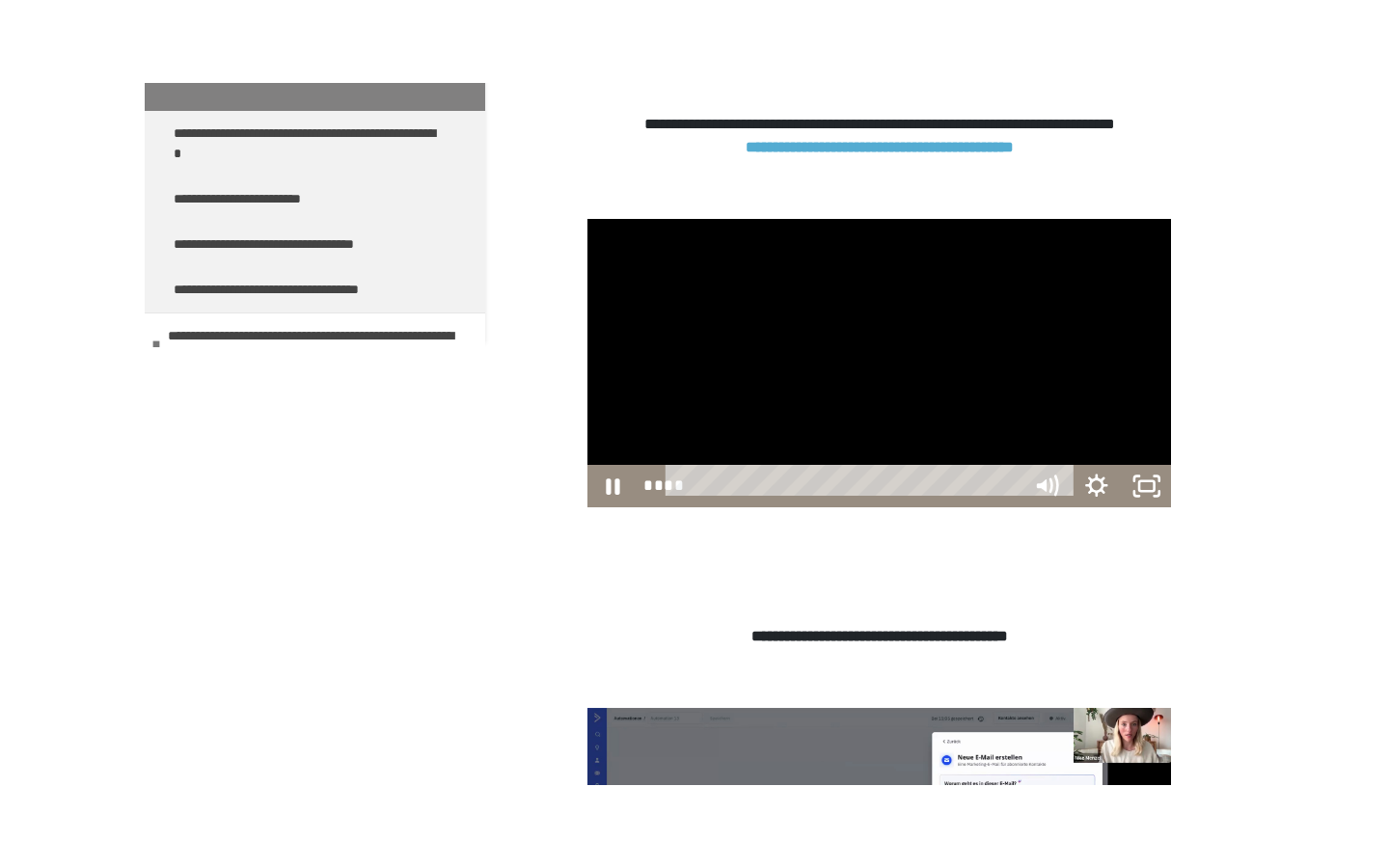scroll, scrollTop: 0, scrollLeft: 0, axis: both 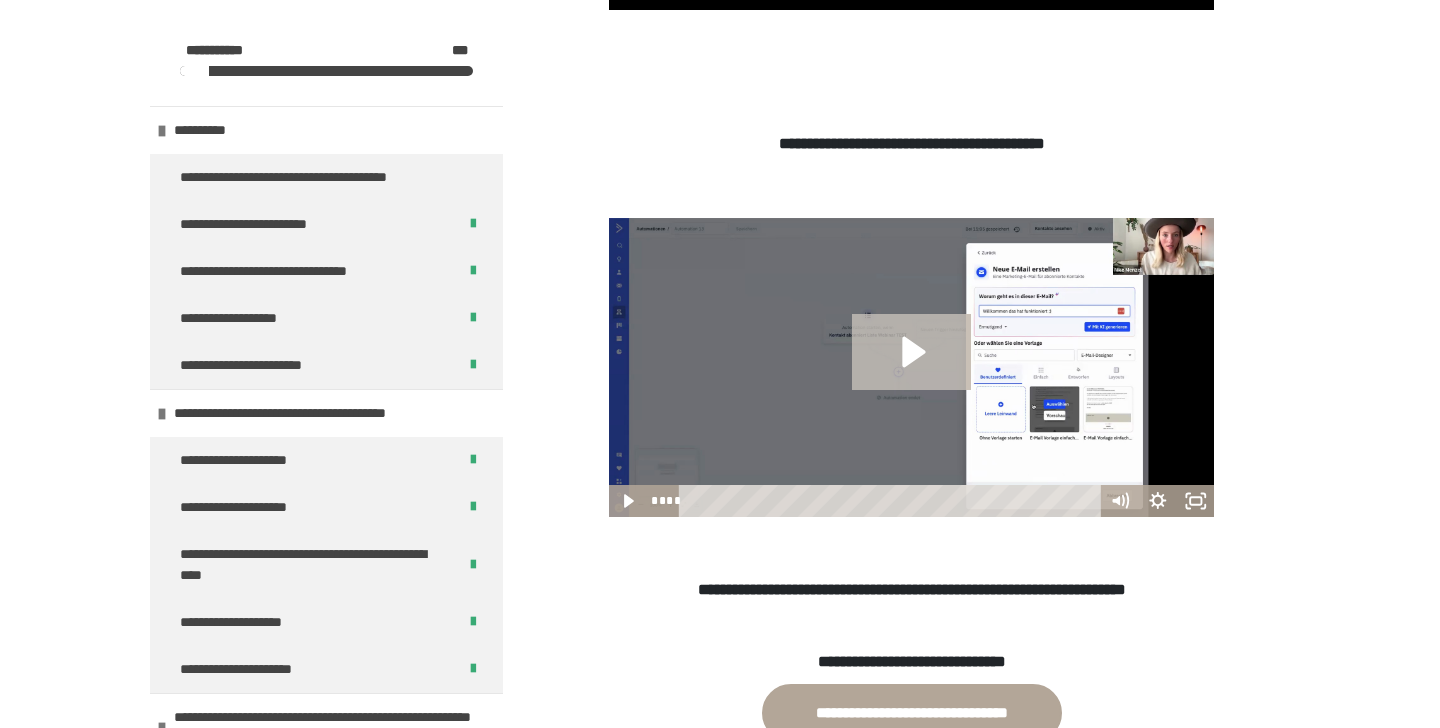 click 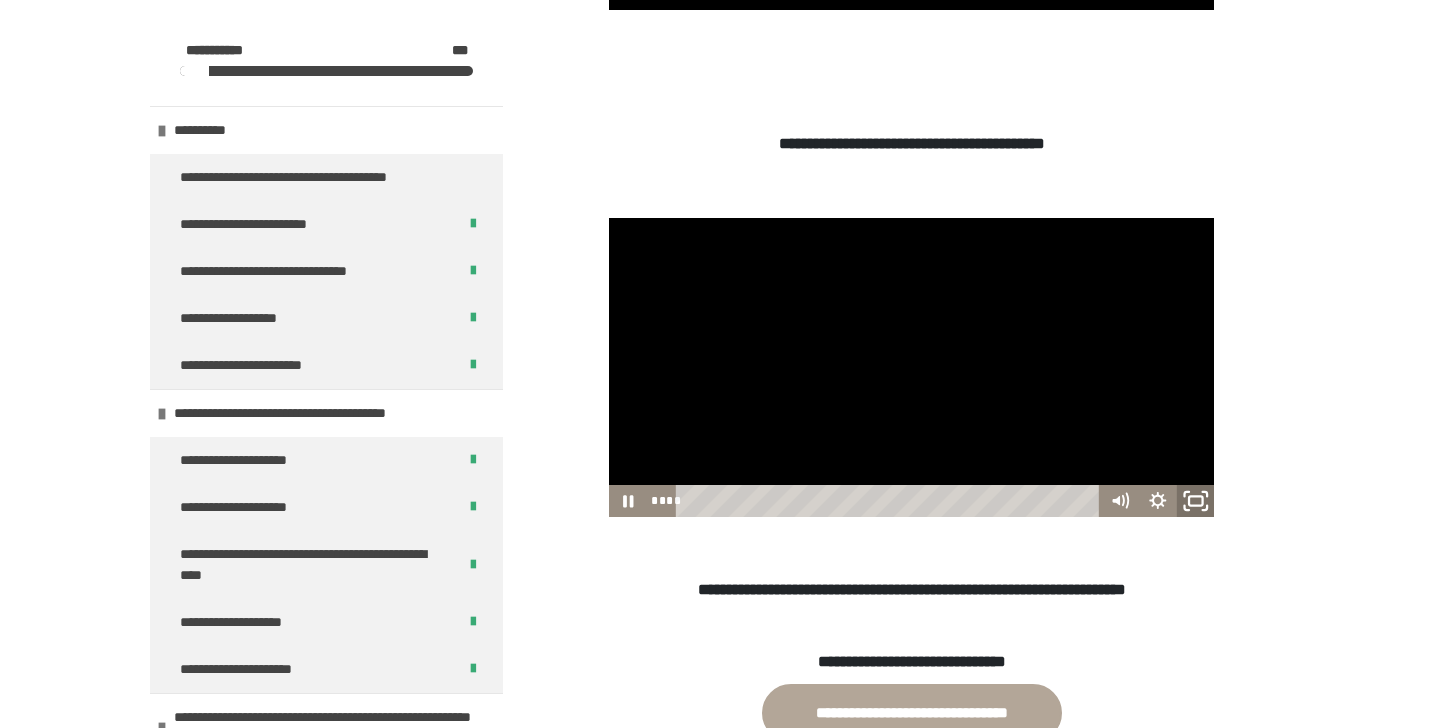 click 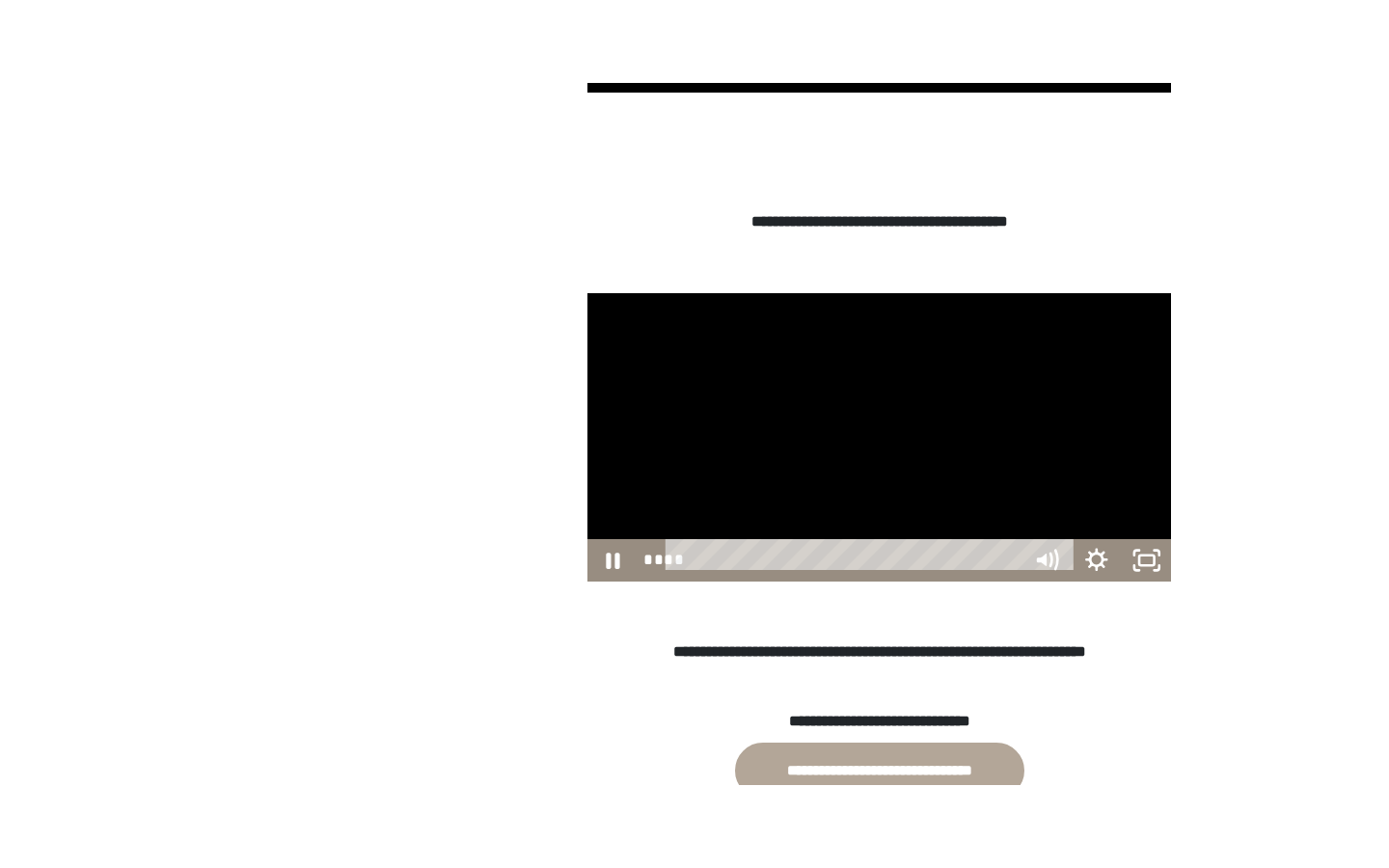 scroll, scrollTop: 0, scrollLeft: 0, axis: both 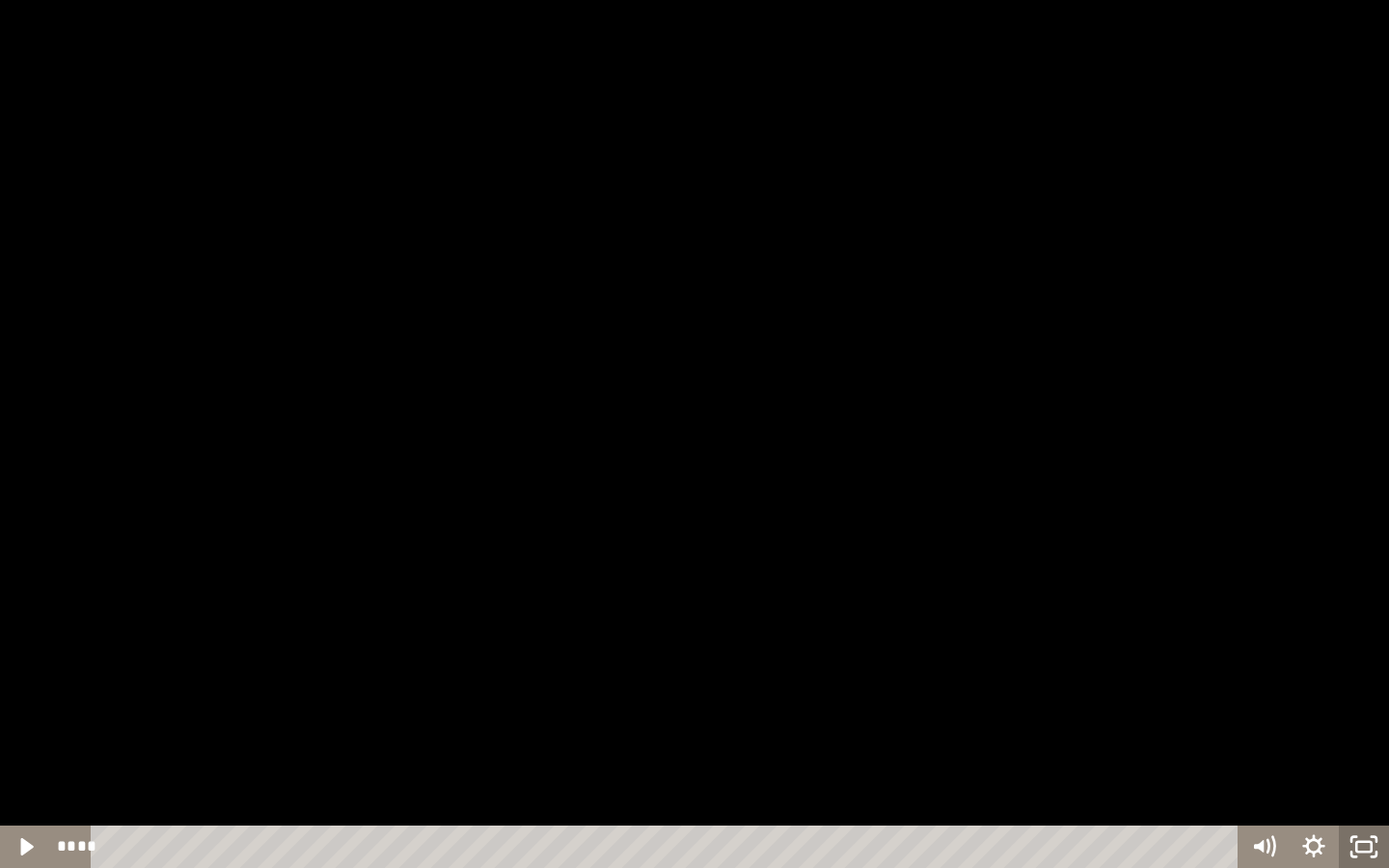 click 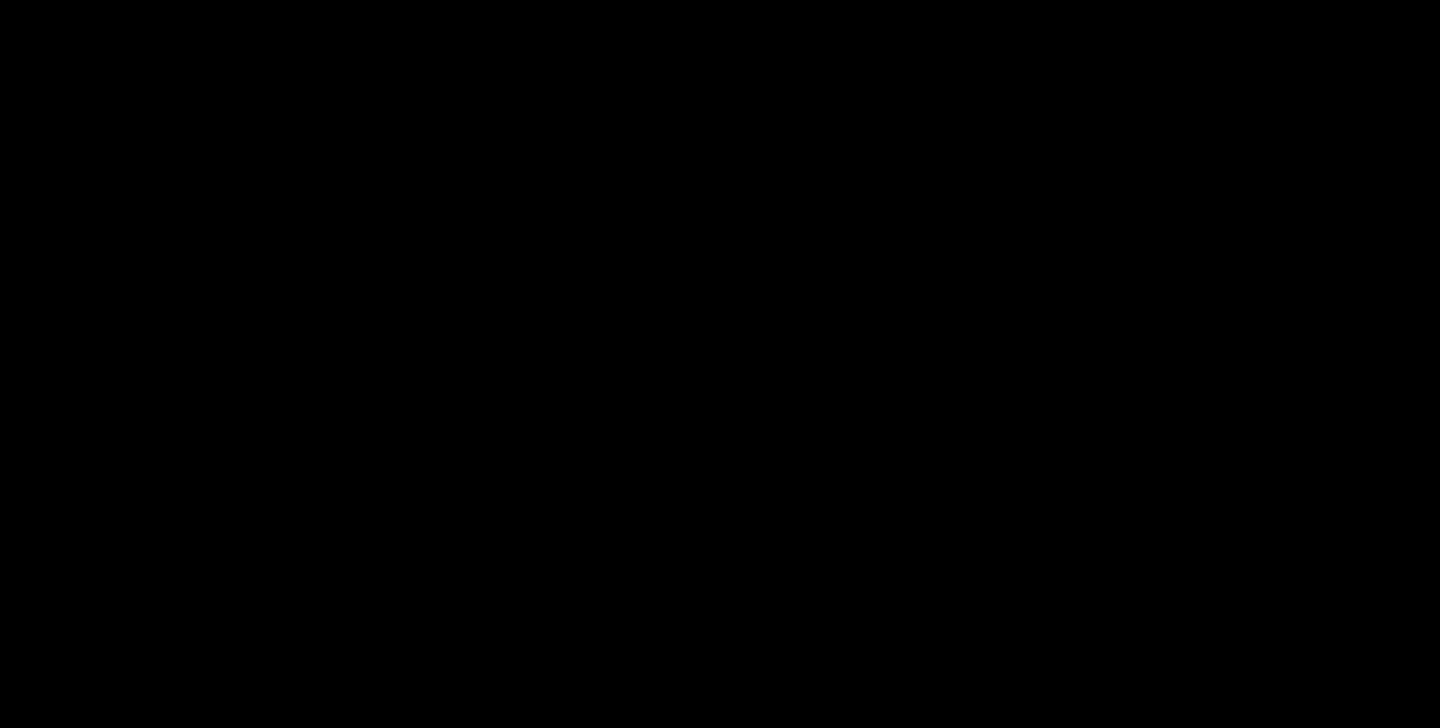 scroll, scrollTop: 1610, scrollLeft: 0, axis: vertical 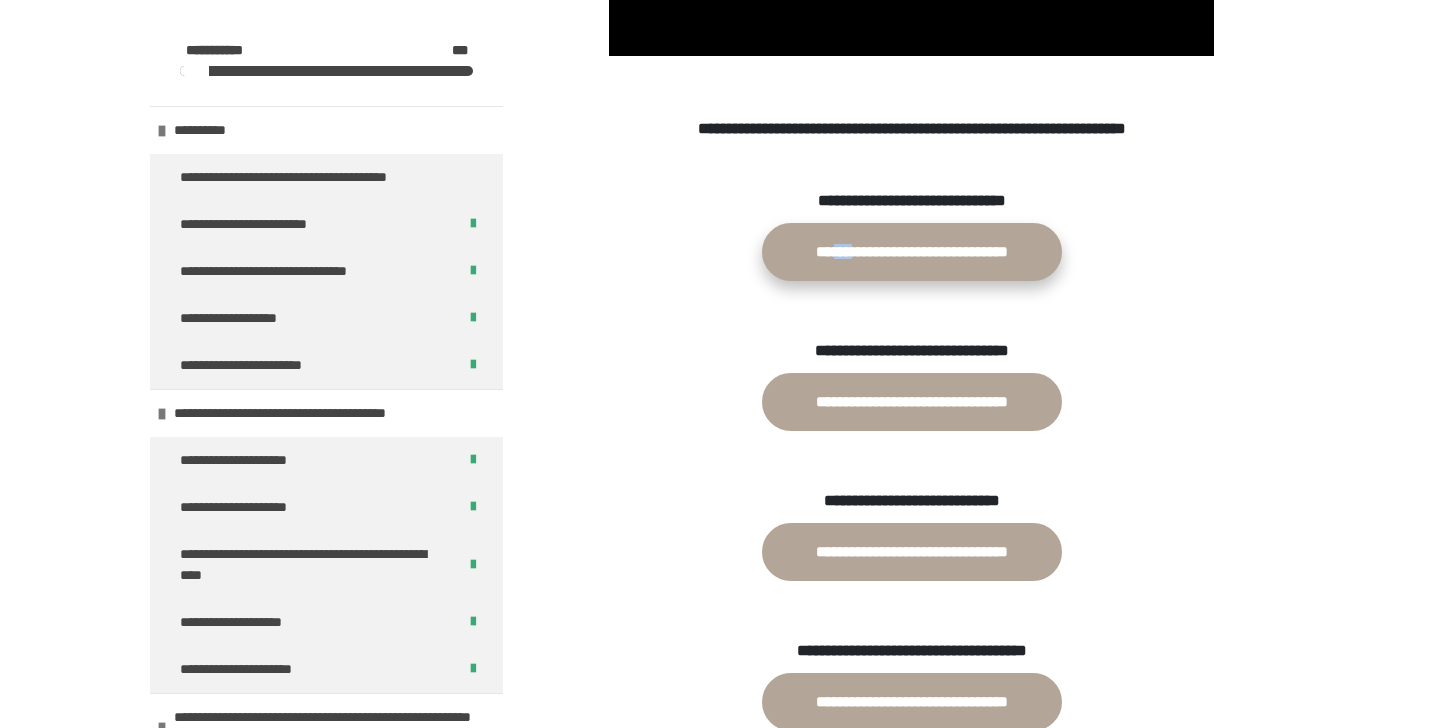 click on "**********" at bounding box center (912, 252) 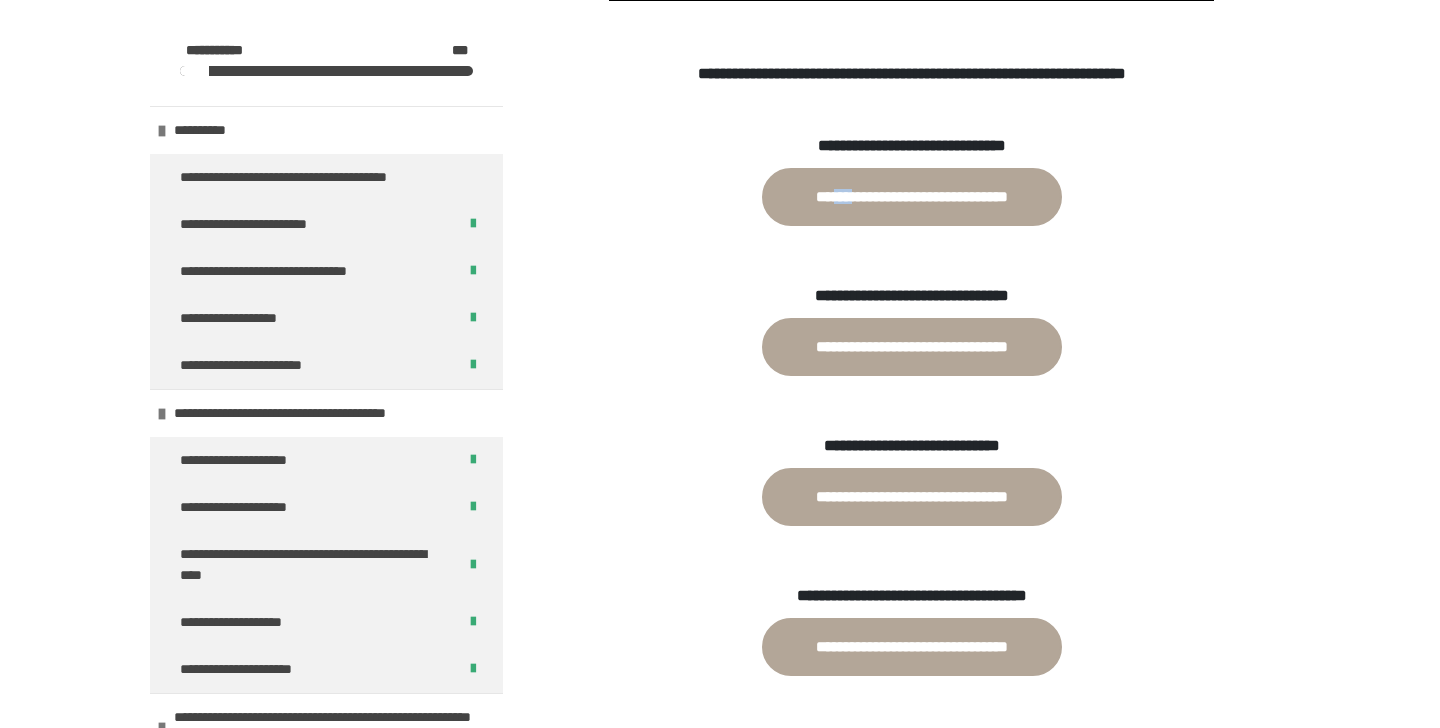 scroll, scrollTop: 893, scrollLeft: 0, axis: vertical 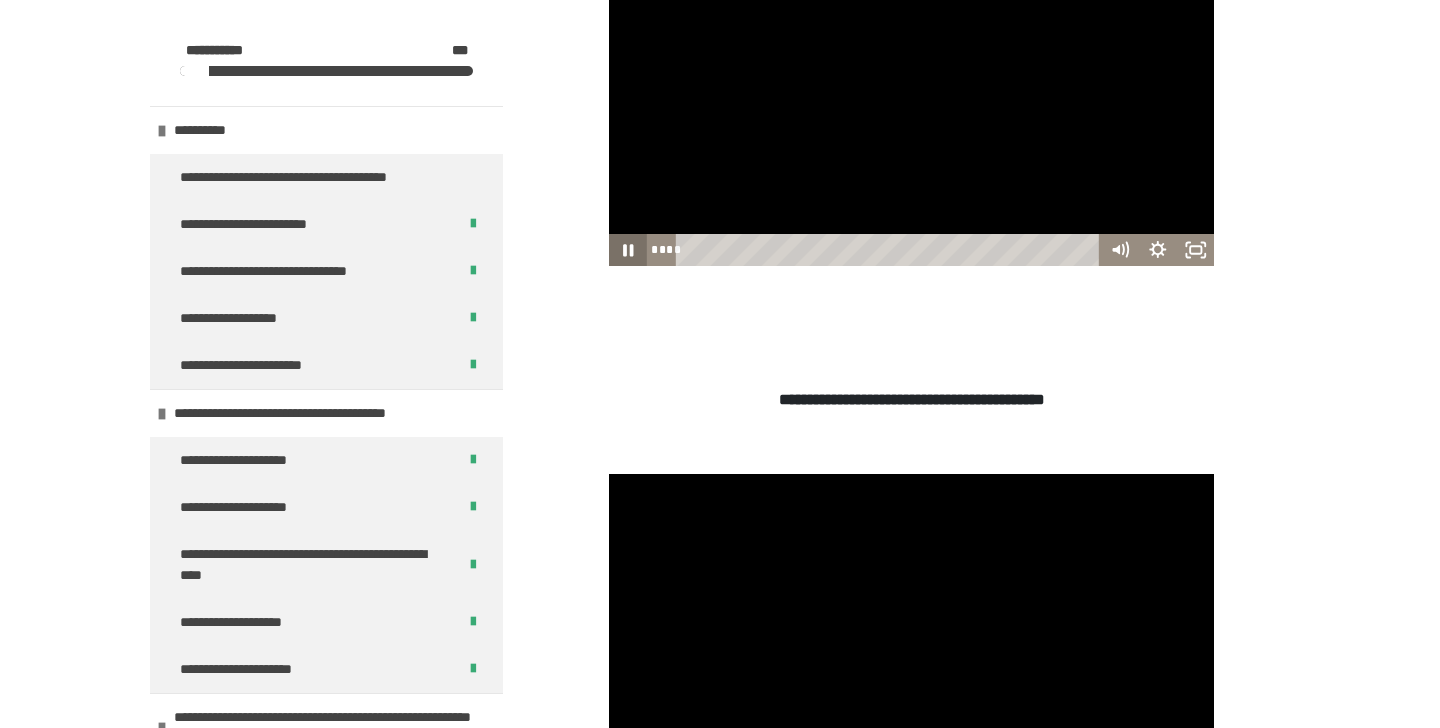 click 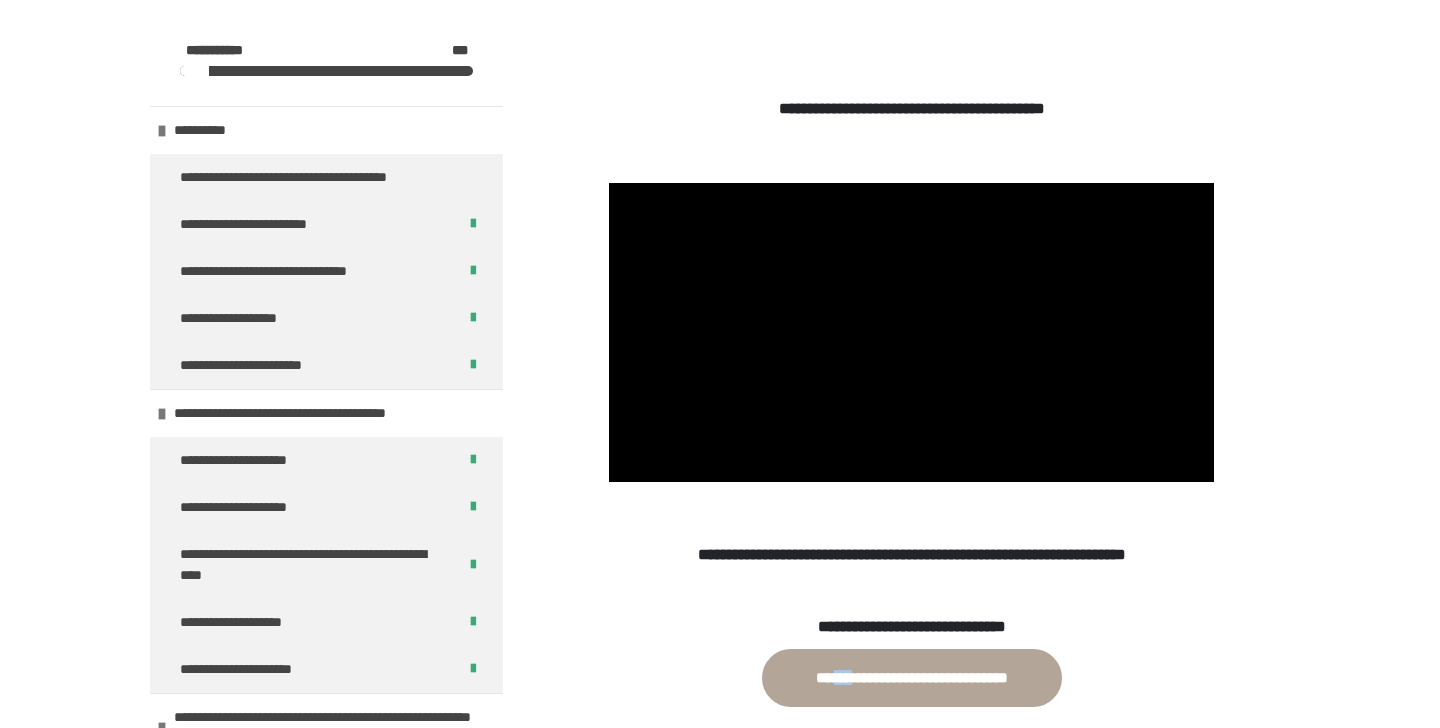 scroll, scrollTop: 1226, scrollLeft: 0, axis: vertical 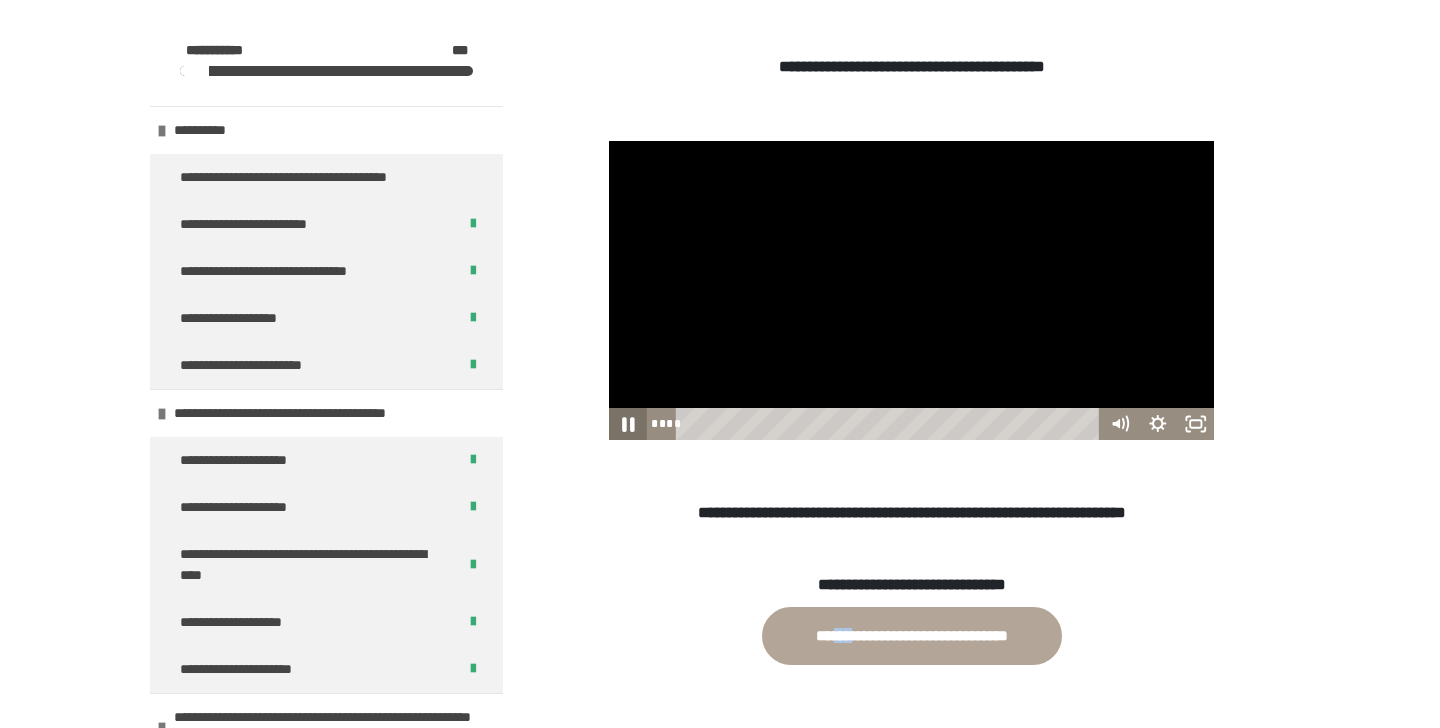click 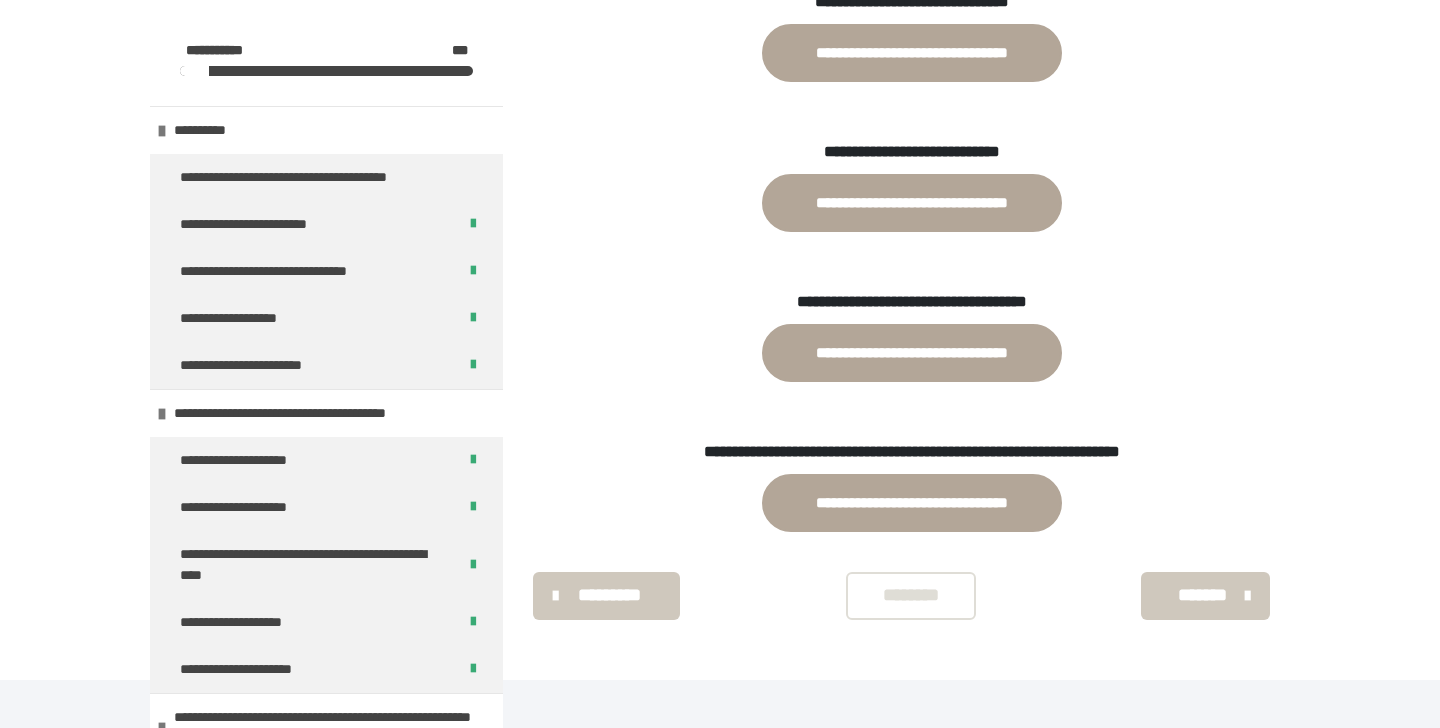 scroll, scrollTop: 1959, scrollLeft: 0, axis: vertical 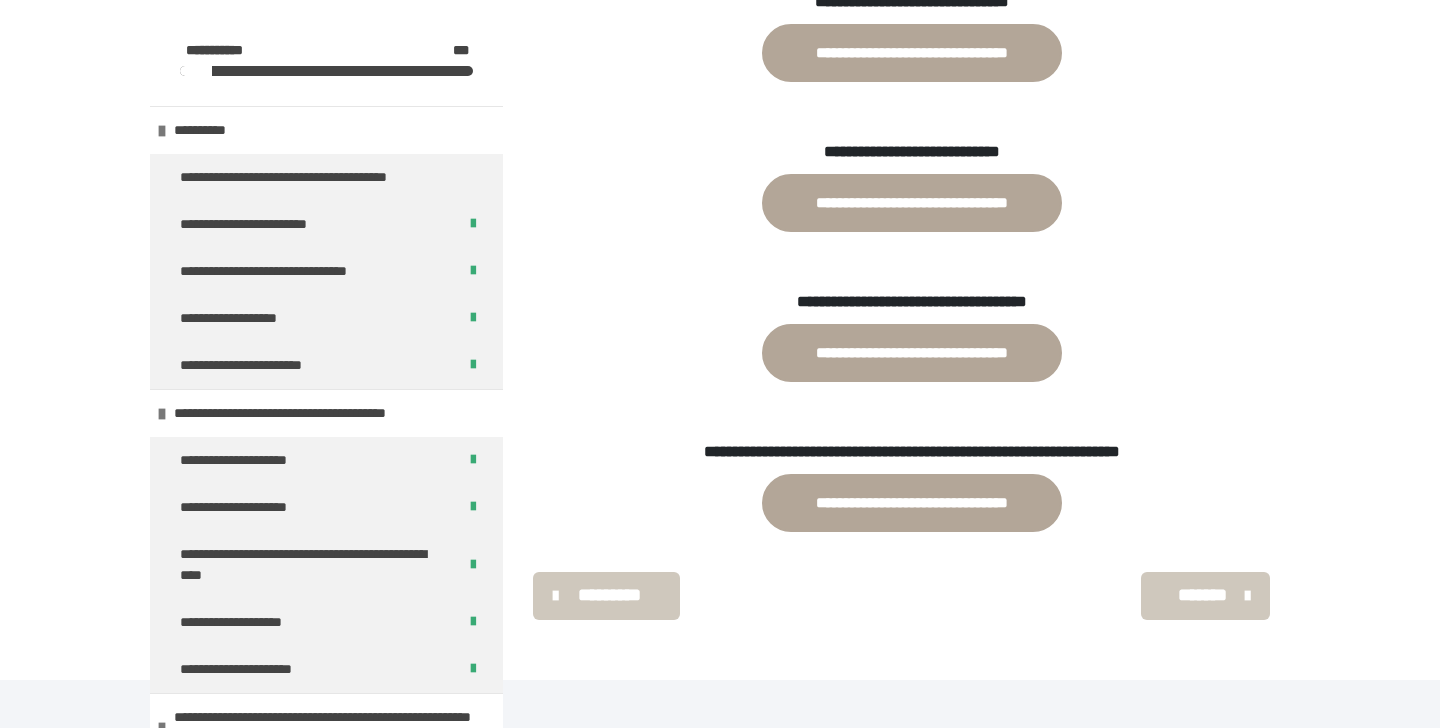 click at bounding box center (1247, 596) 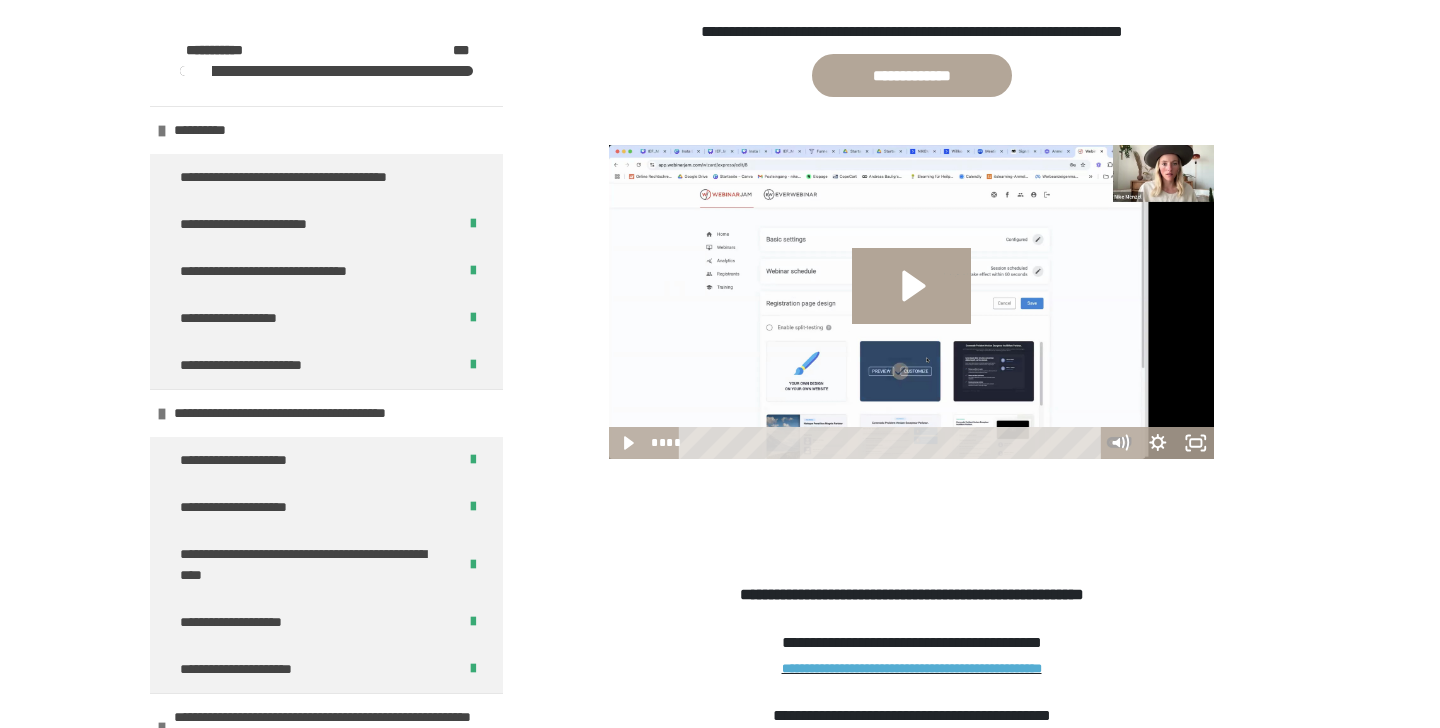 scroll, scrollTop: 765, scrollLeft: 0, axis: vertical 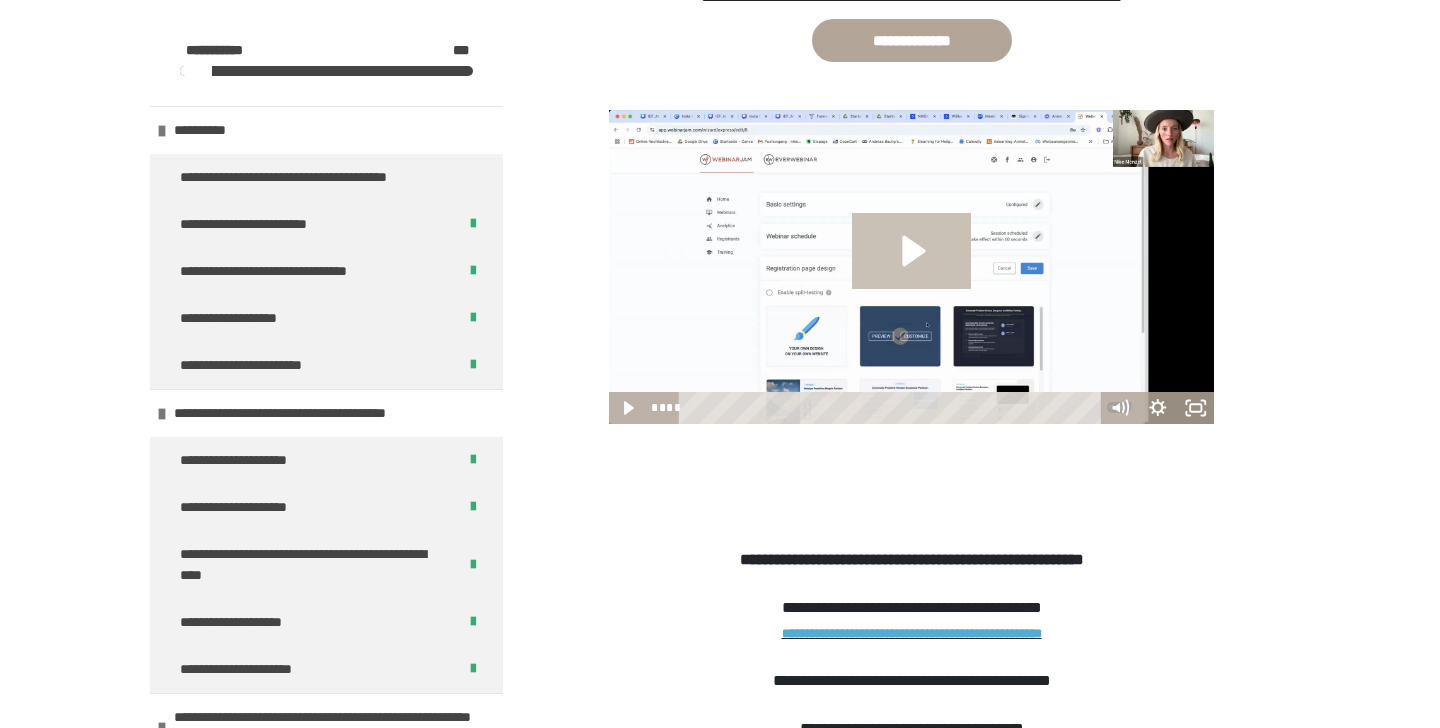 click 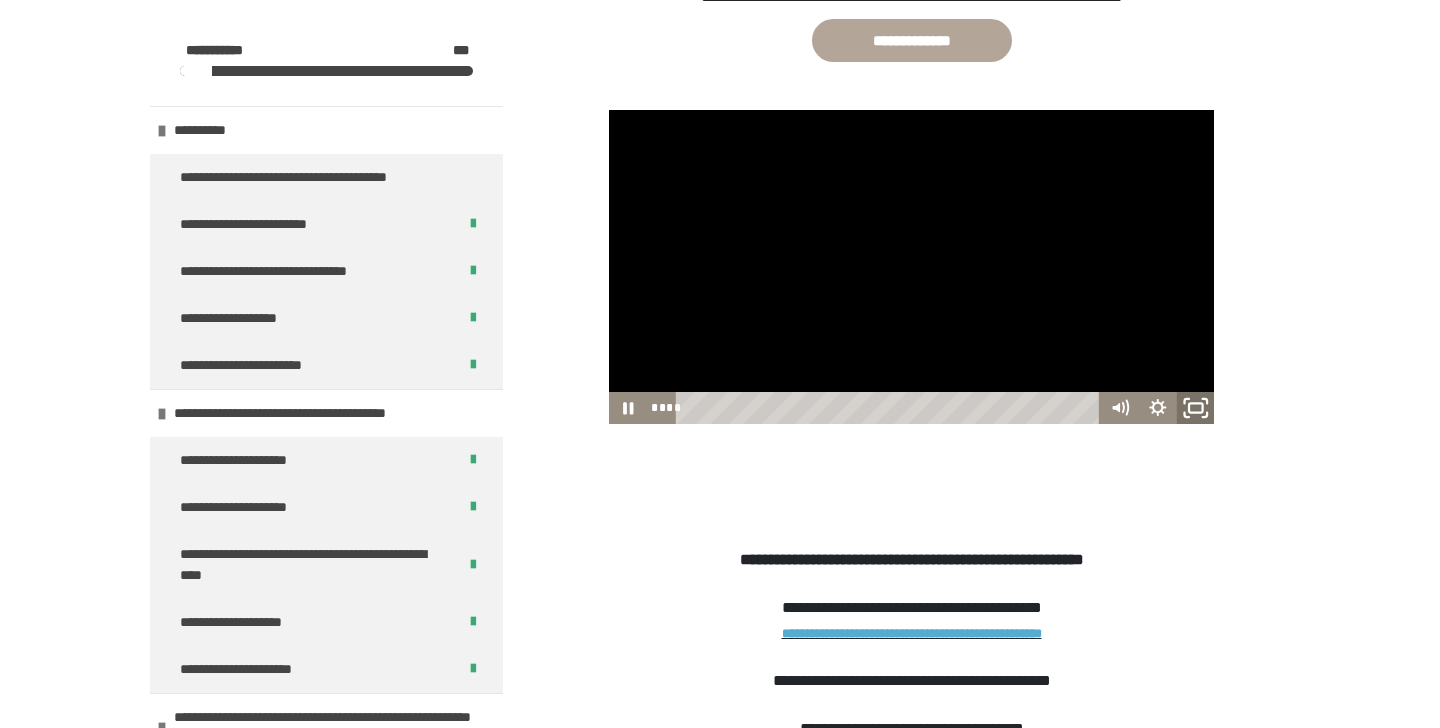 click 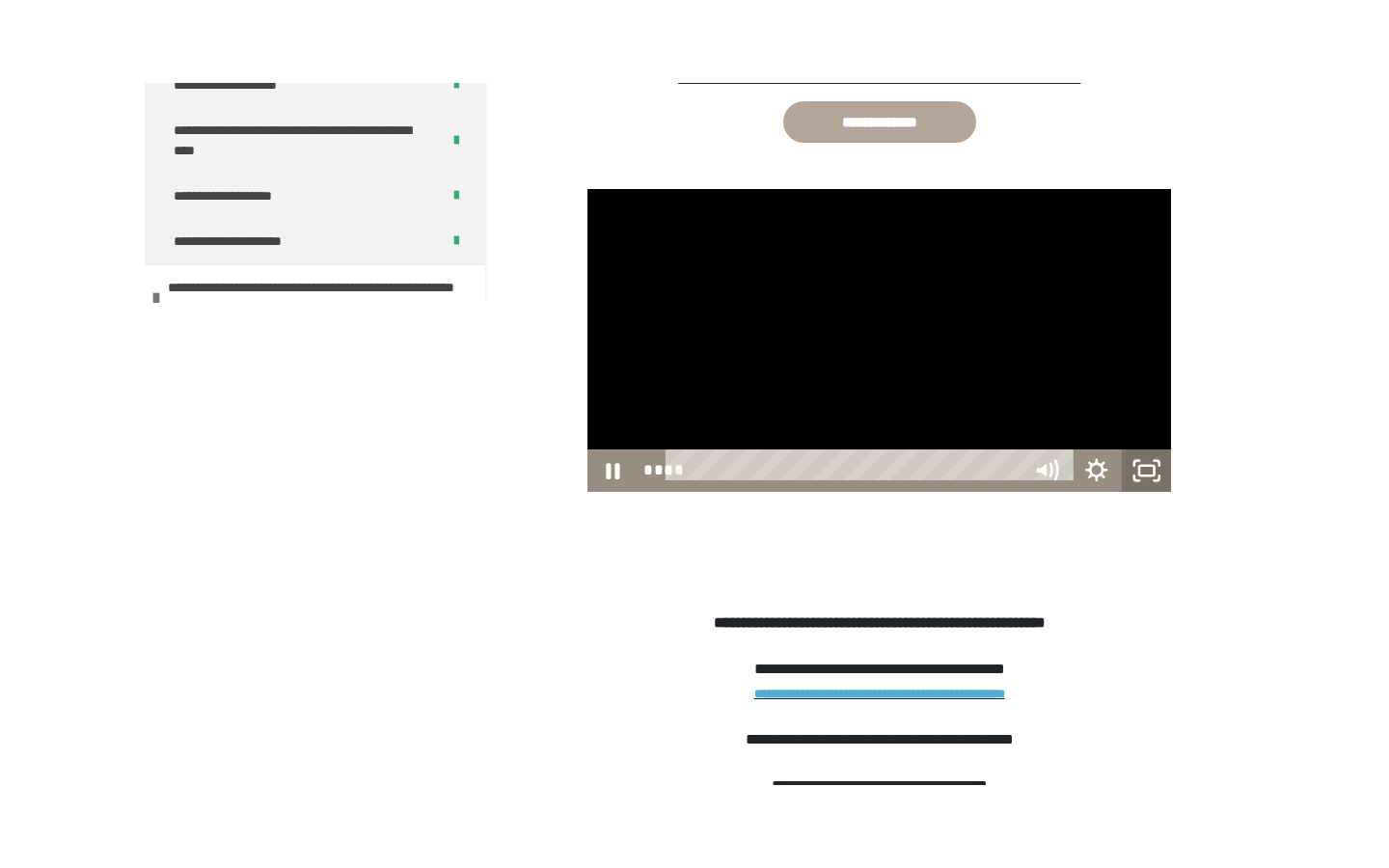 scroll, scrollTop: 0, scrollLeft: 0, axis: both 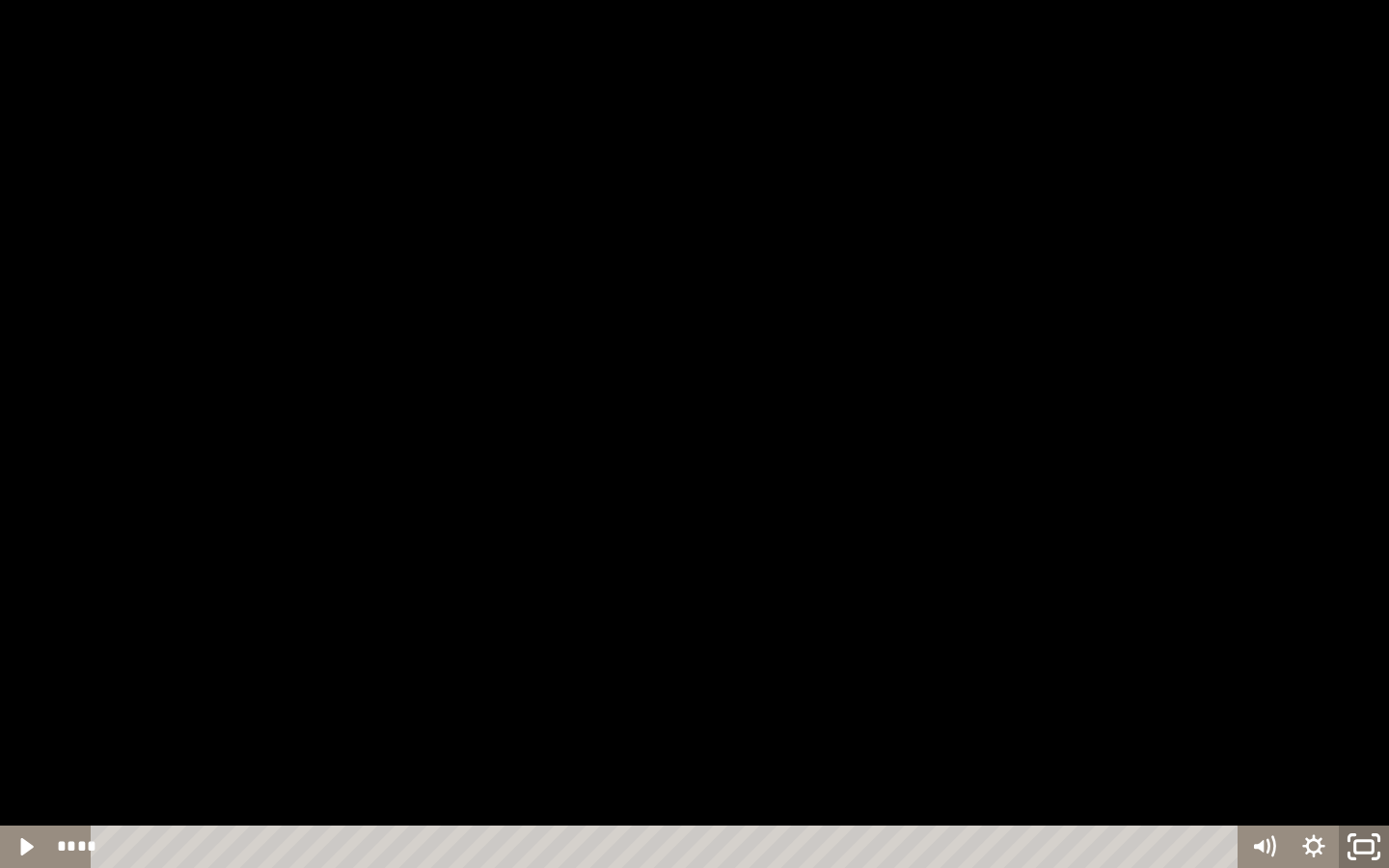 click 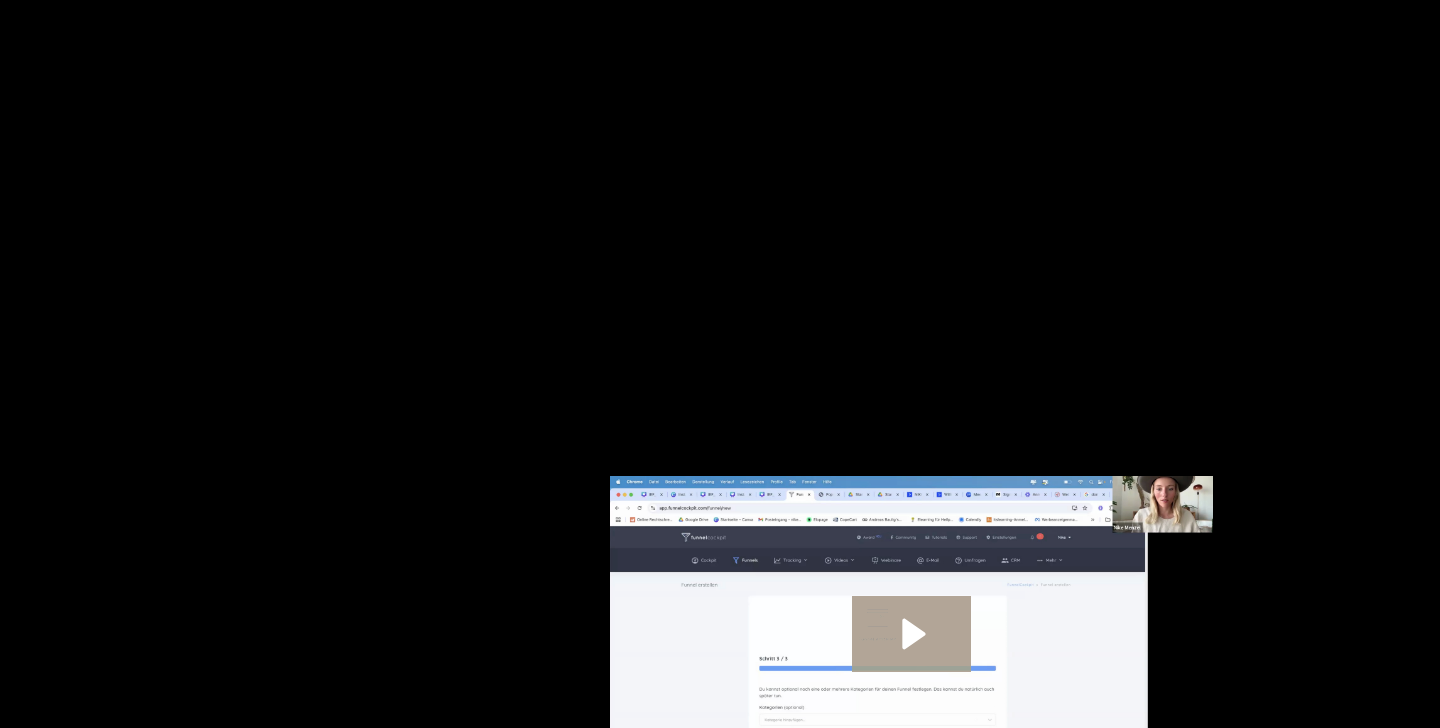 scroll, scrollTop: 1219, scrollLeft: 0, axis: vertical 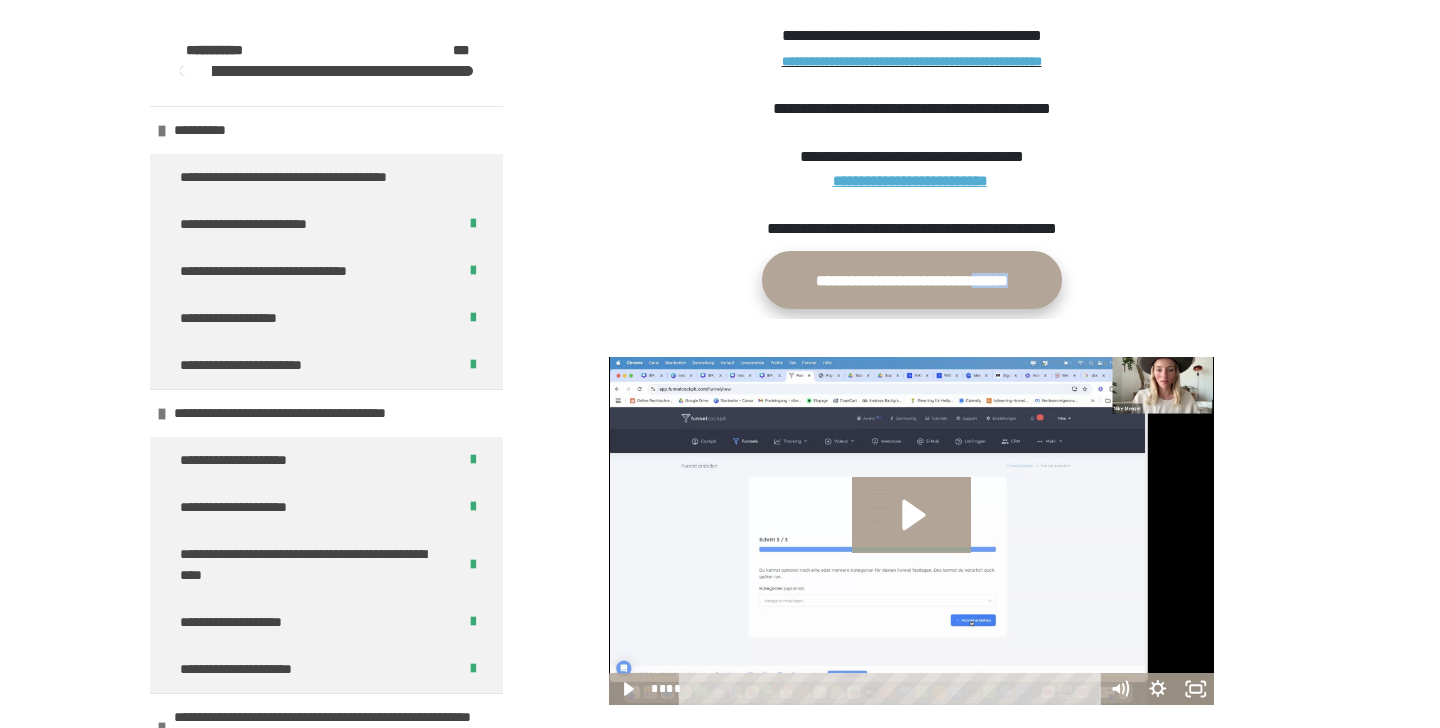 click on "**********" at bounding box center [912, 280] 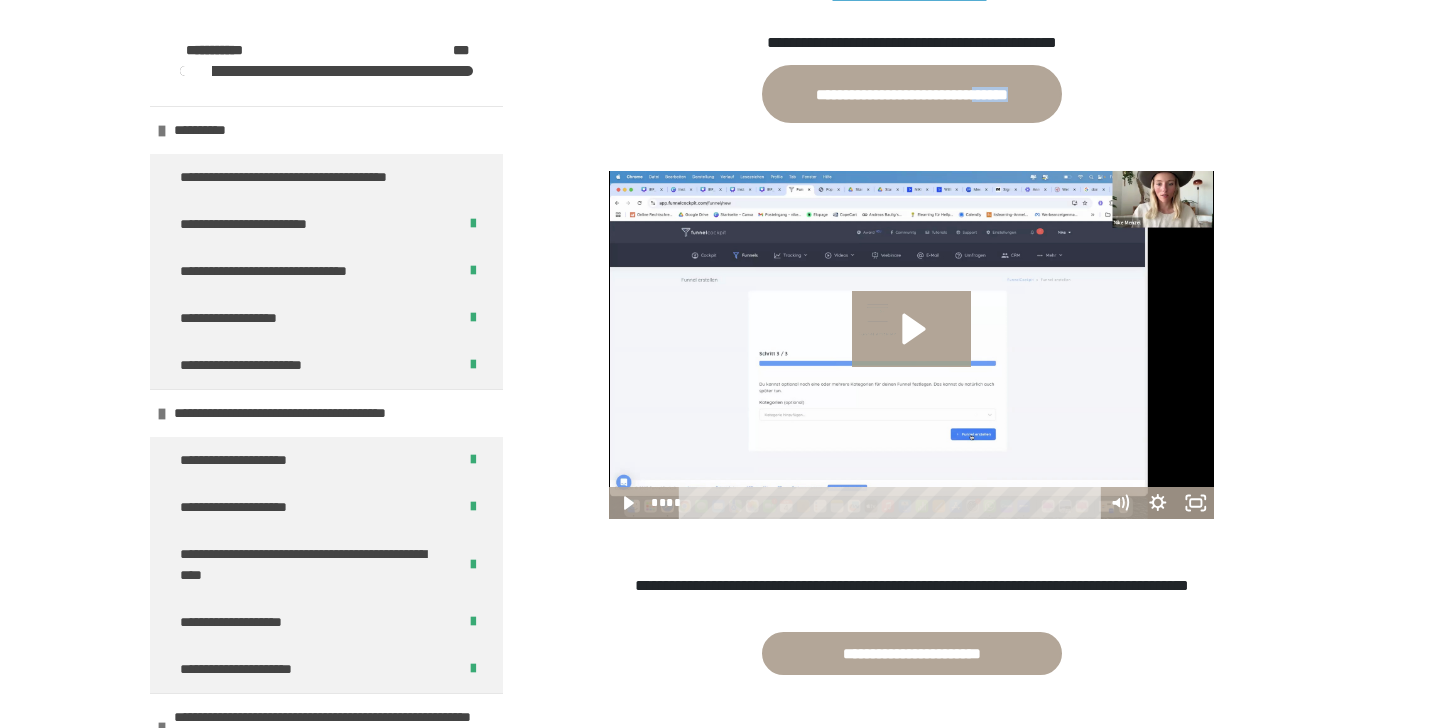scroll, scrollTop: 834, scrollLeft: 0, axis: vertical 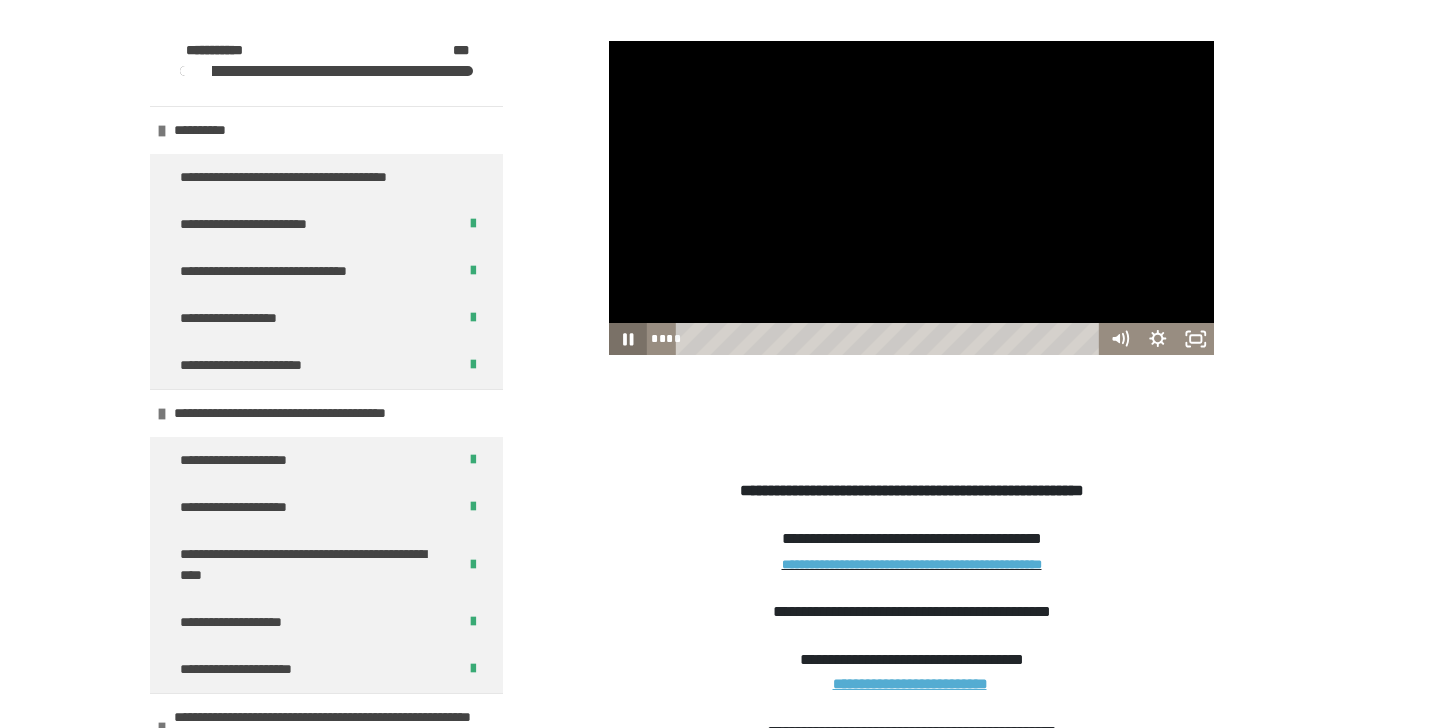 click 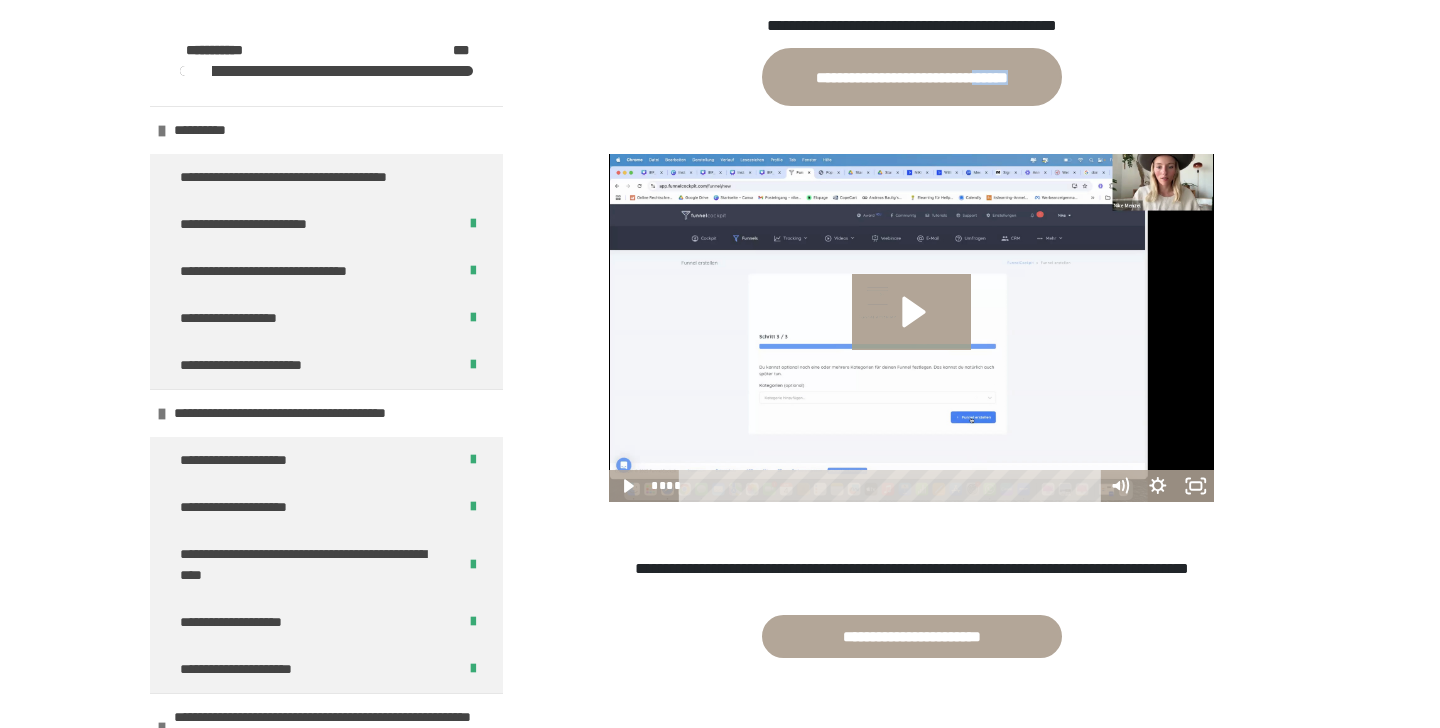 scroll, scrollTop: 1551, scrollLeft: 0, axis: vertical 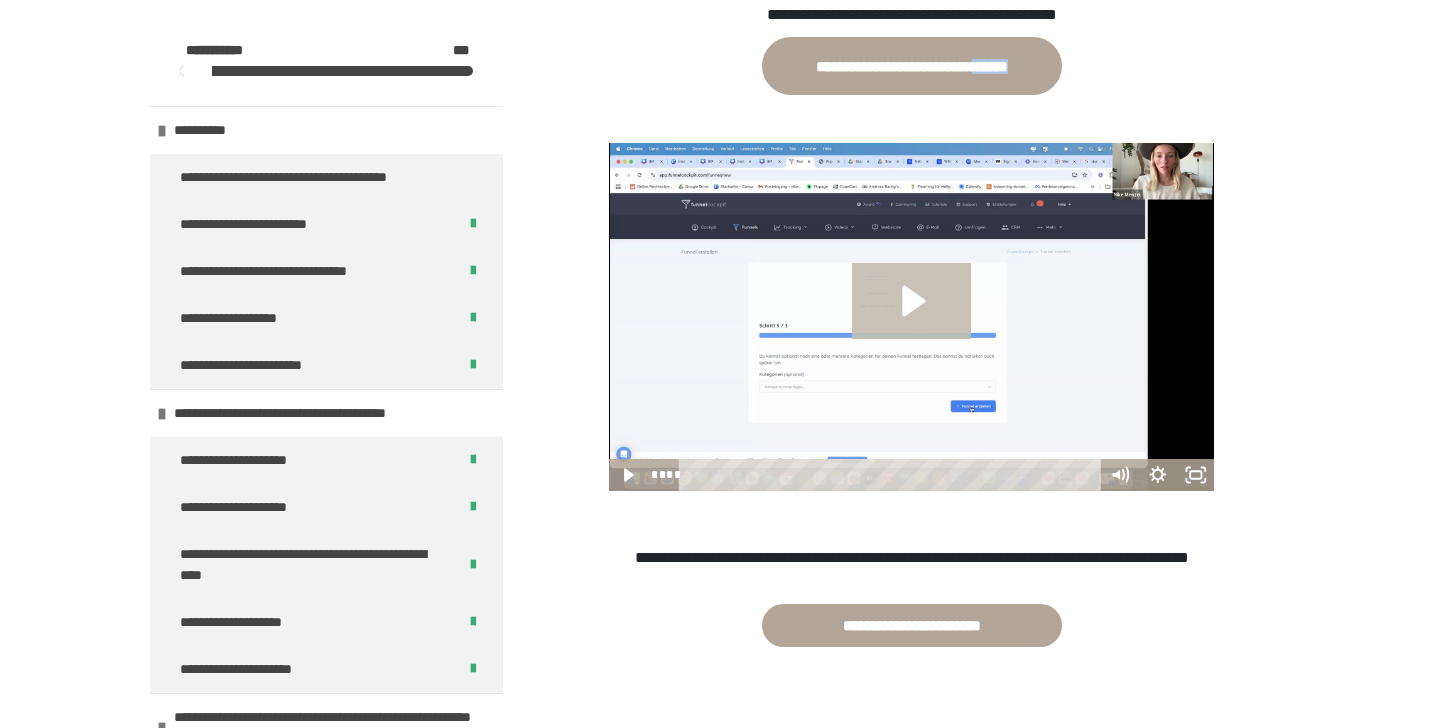 click 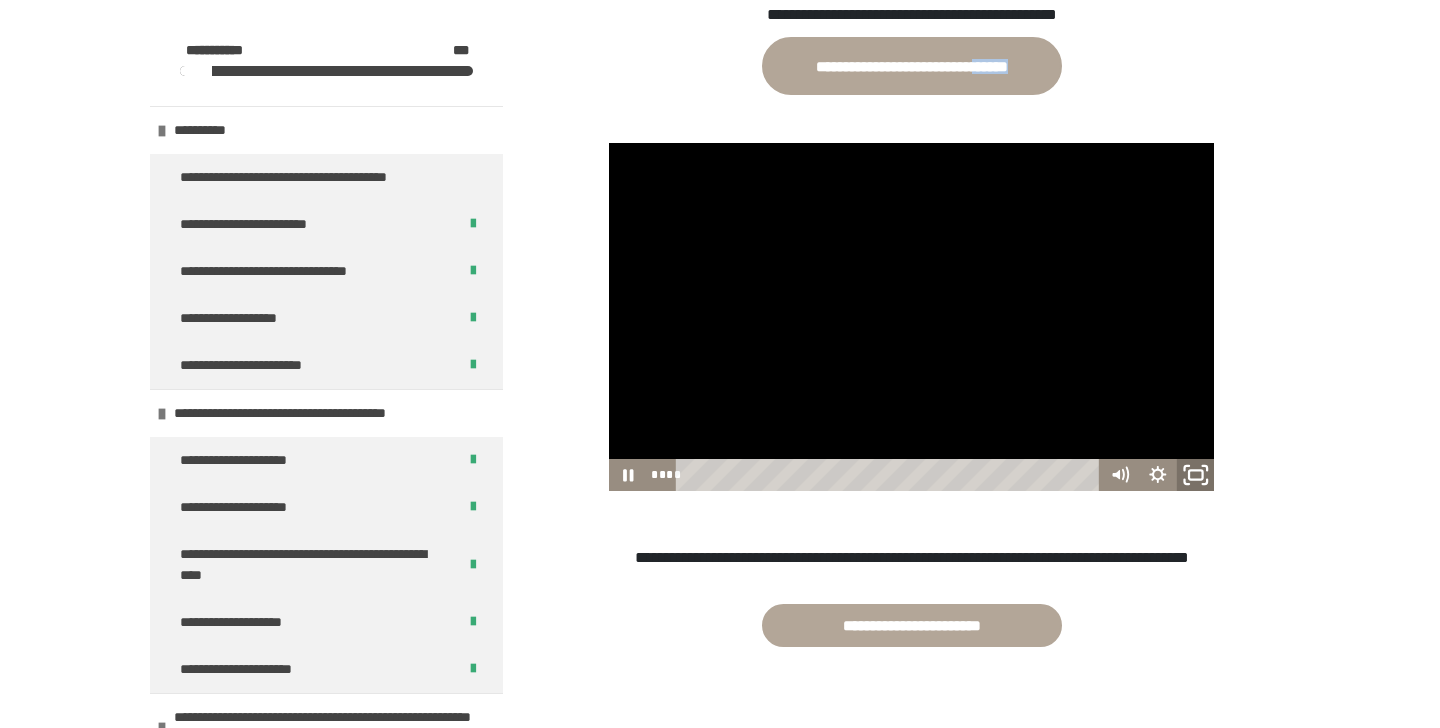 click 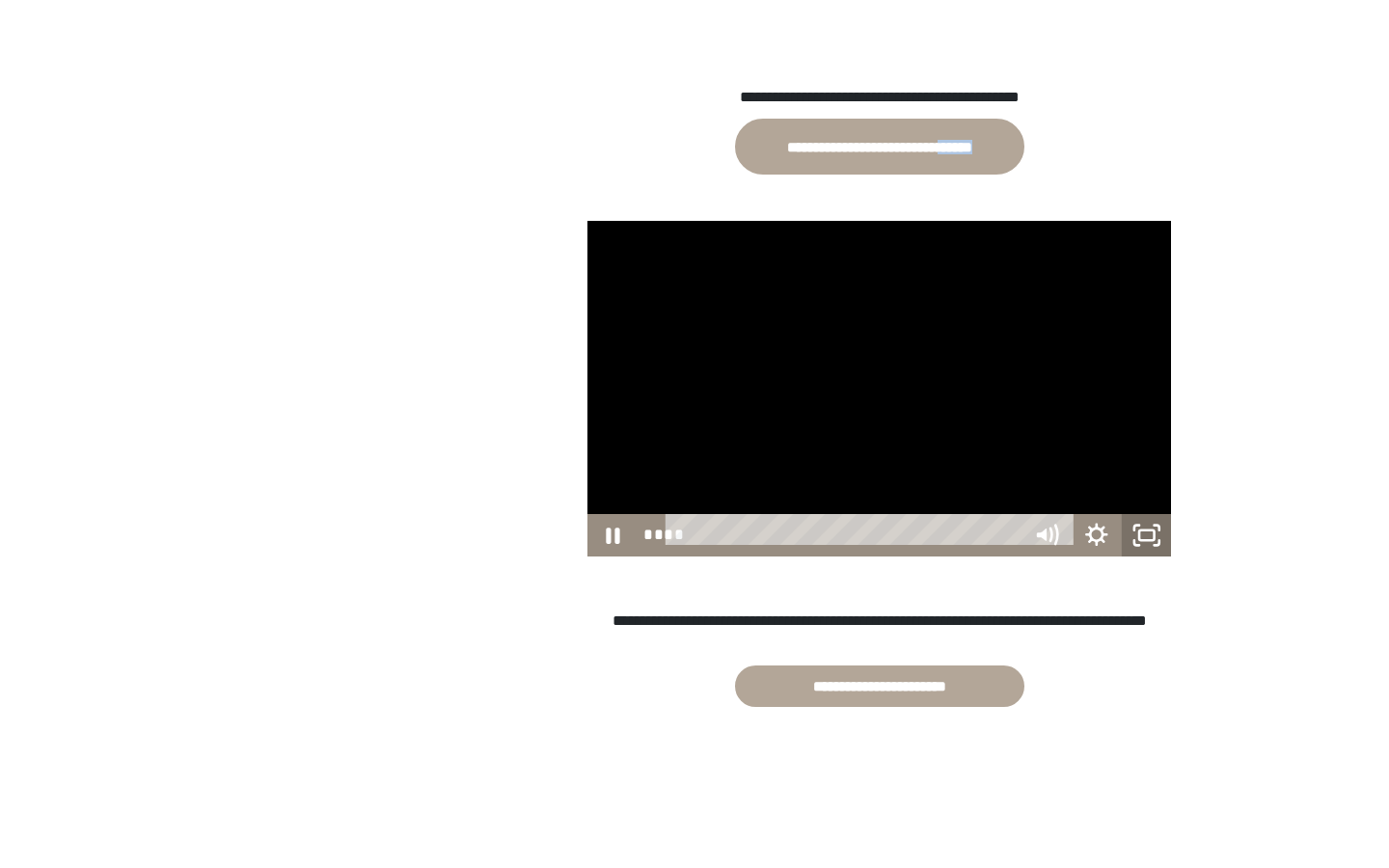 scroll, scrollTop: 0, scrollLeft: 0, axis: both 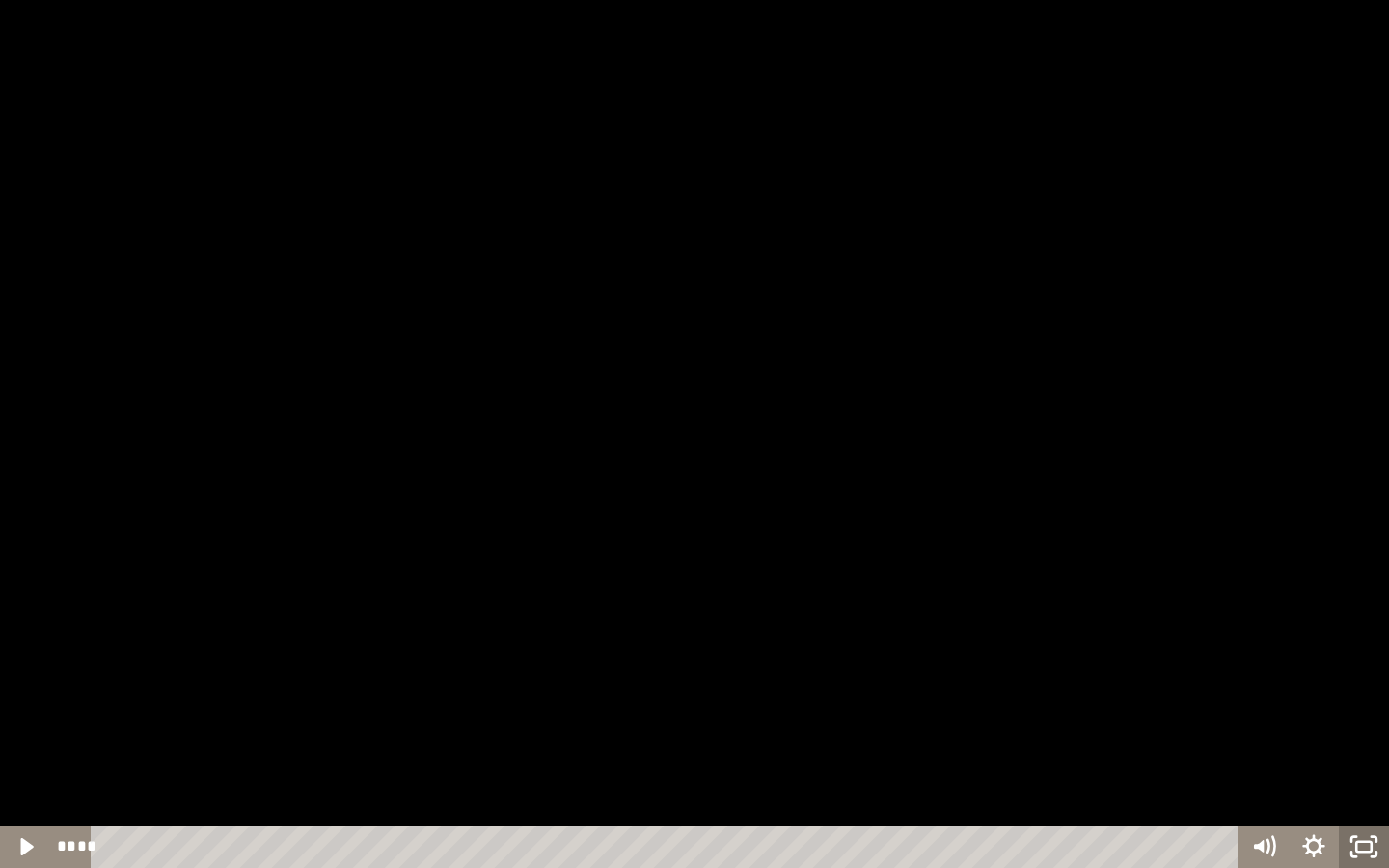 click 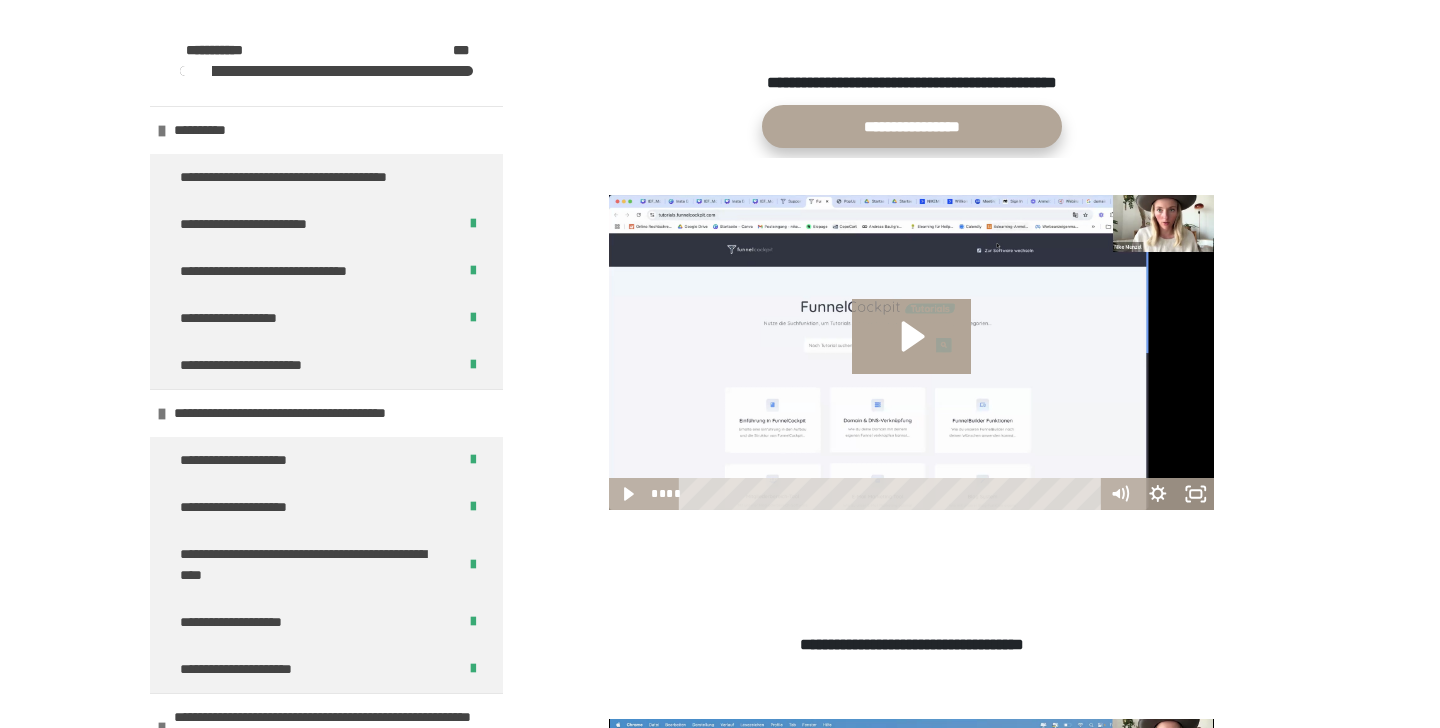 scroll, scrollTop: 2226, scrollLeft: 0, axis: vertical 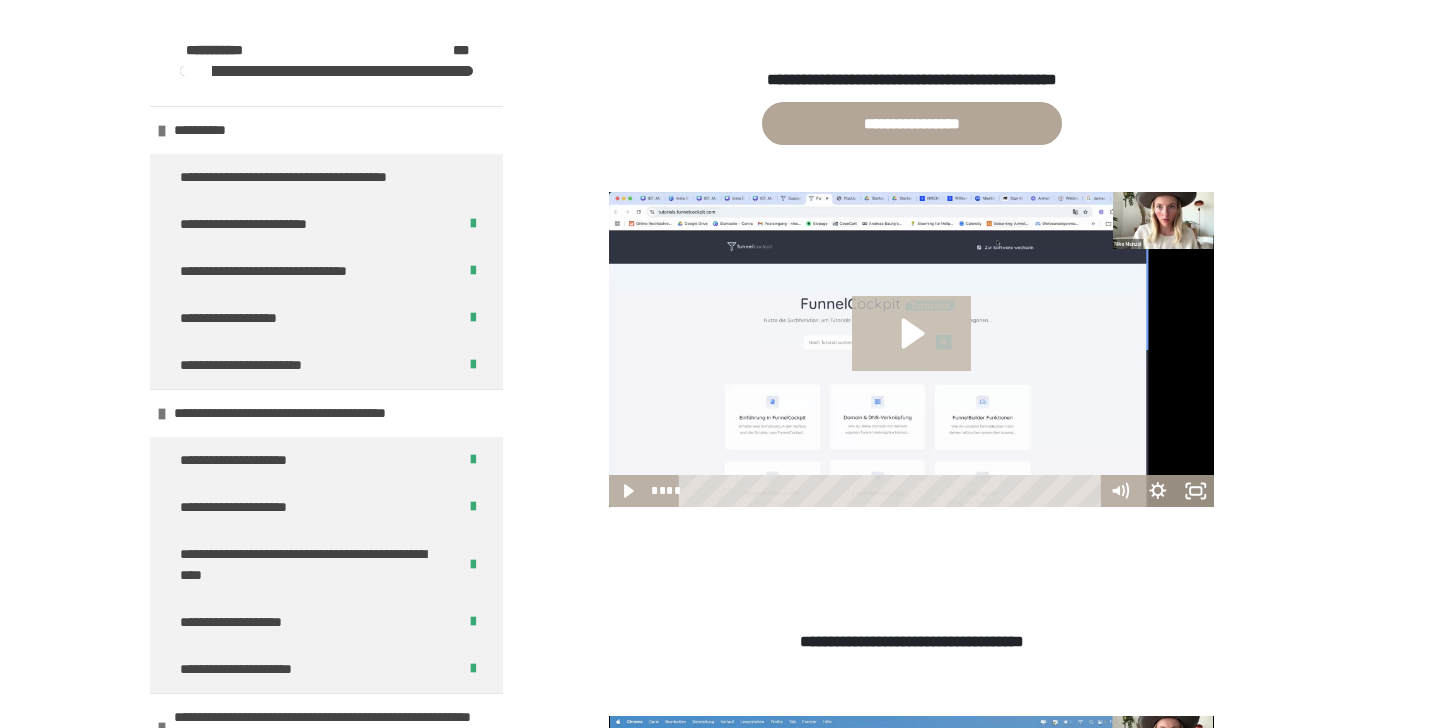 click 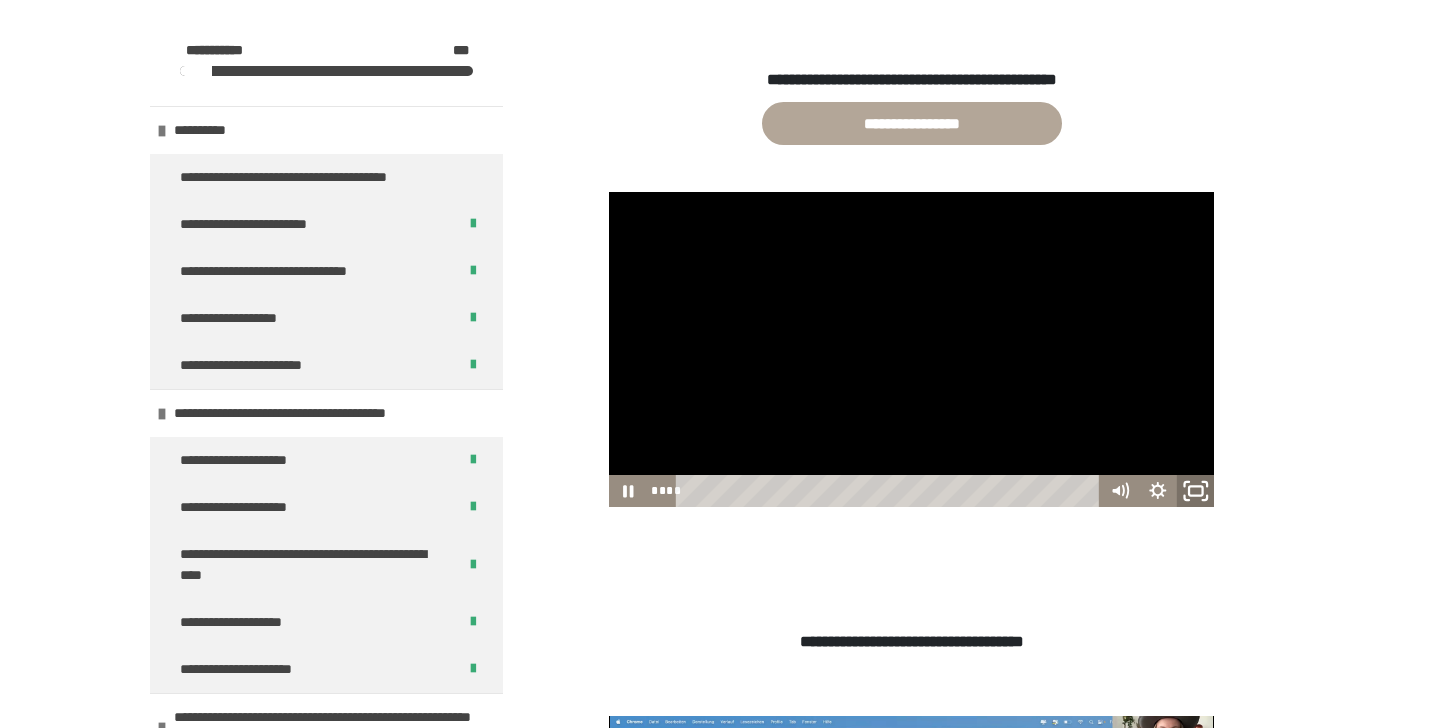 click 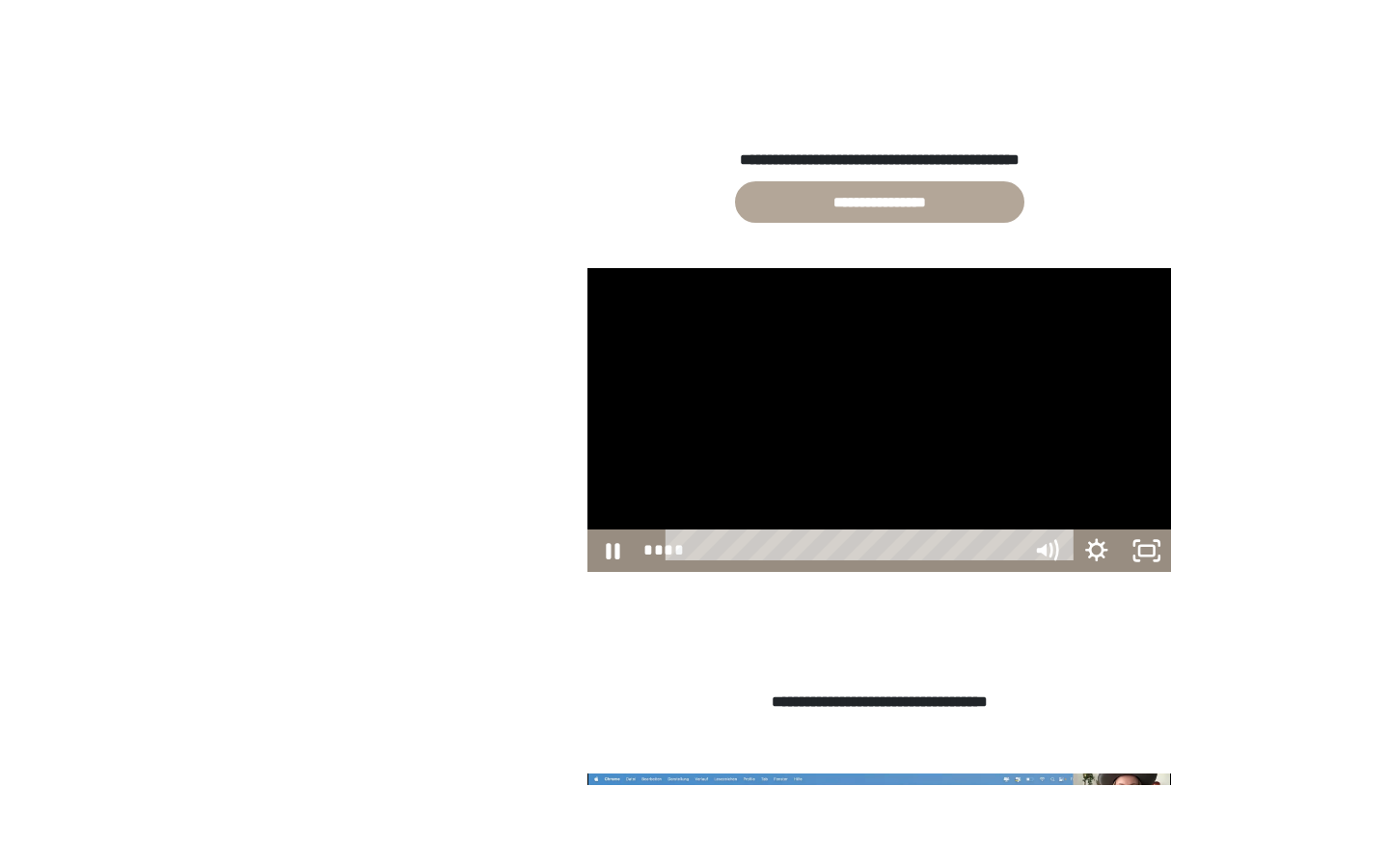 scroll, scrollTop: 0, scrollLeft: 0, axis: both 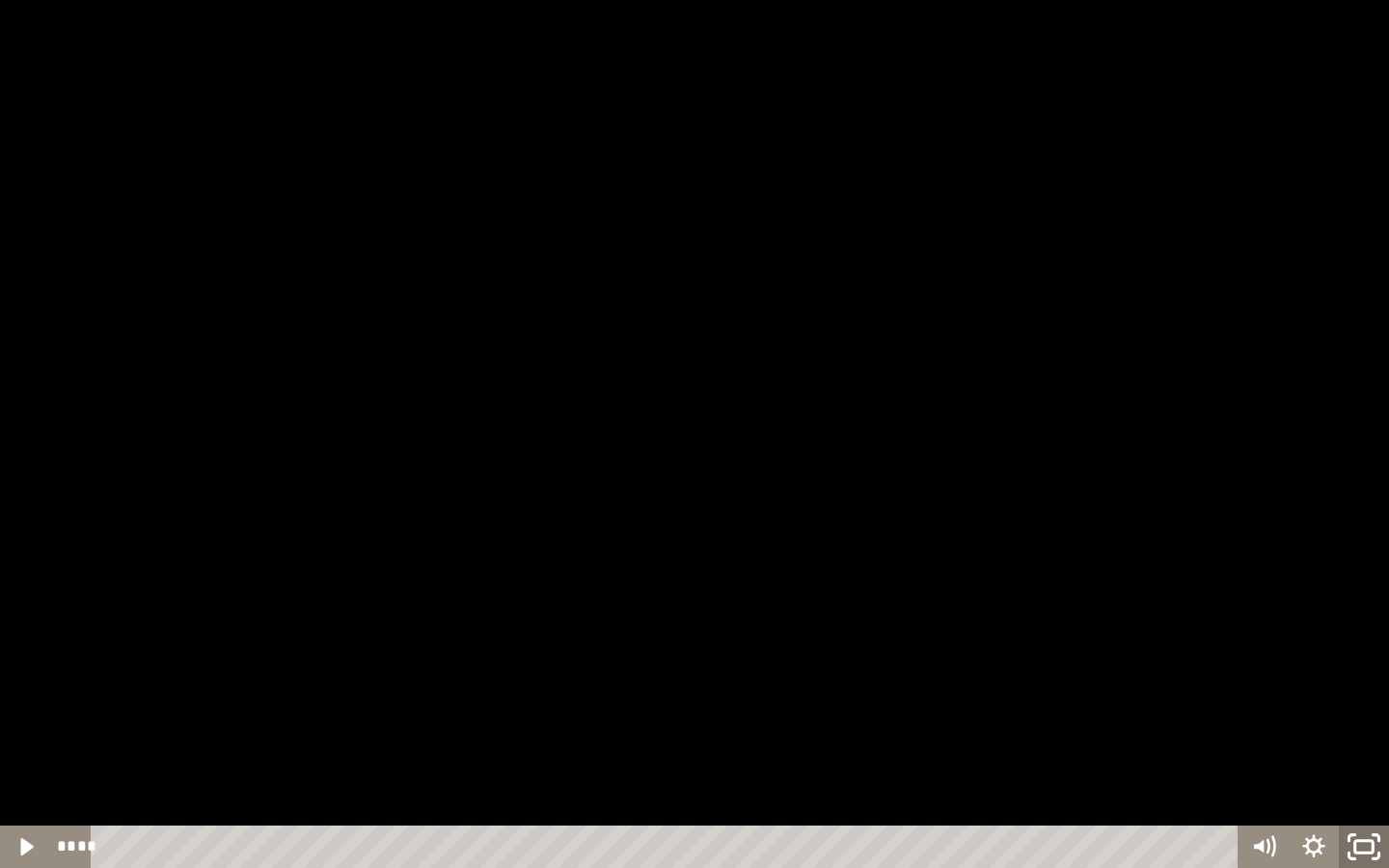 click 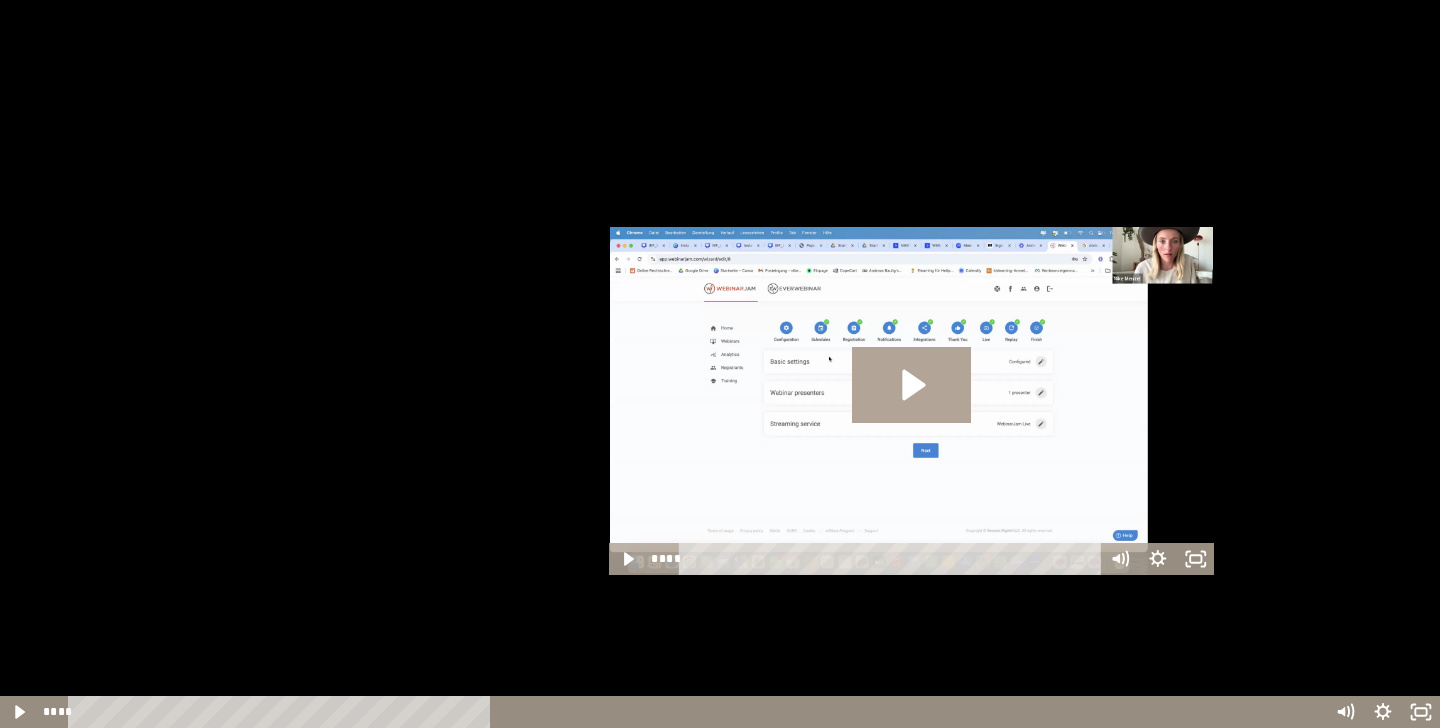 scroll, scrollTop: 2716, scrollLeft: 0, axis: vertical 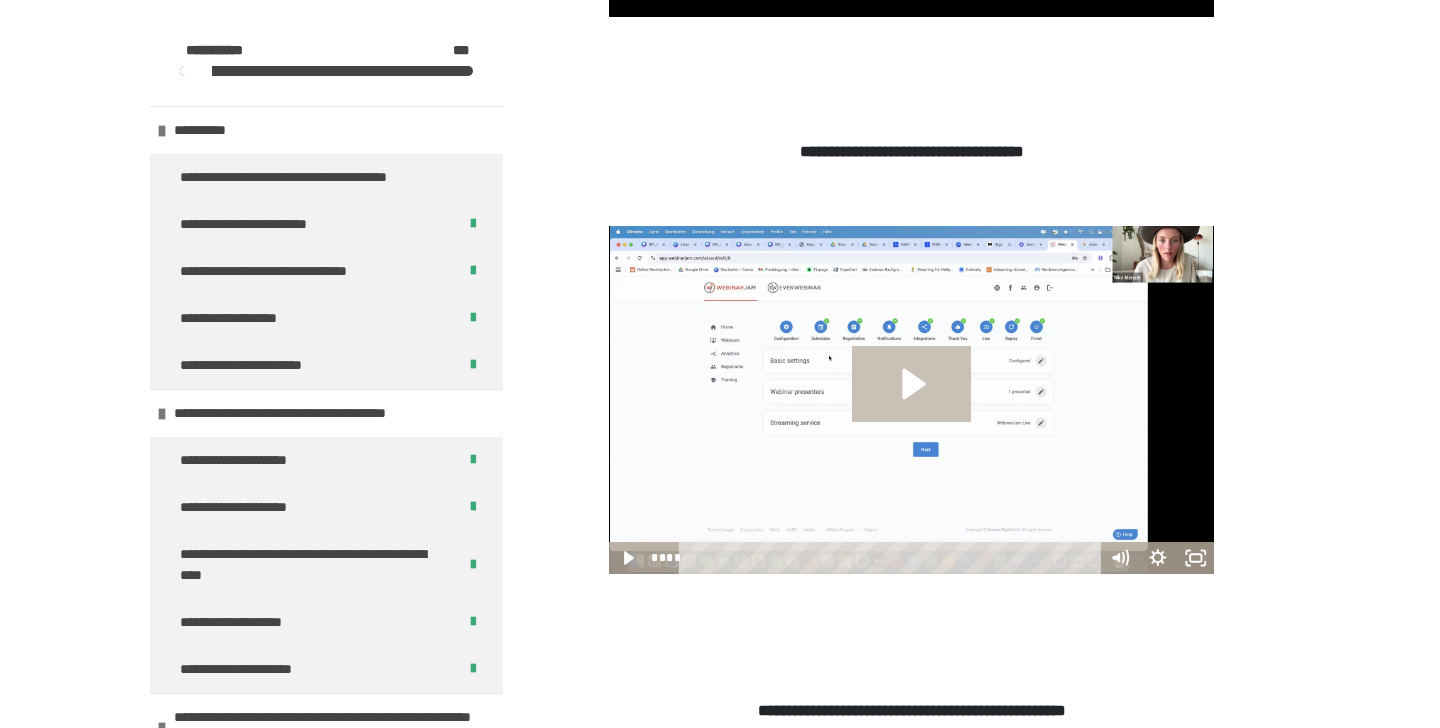 click 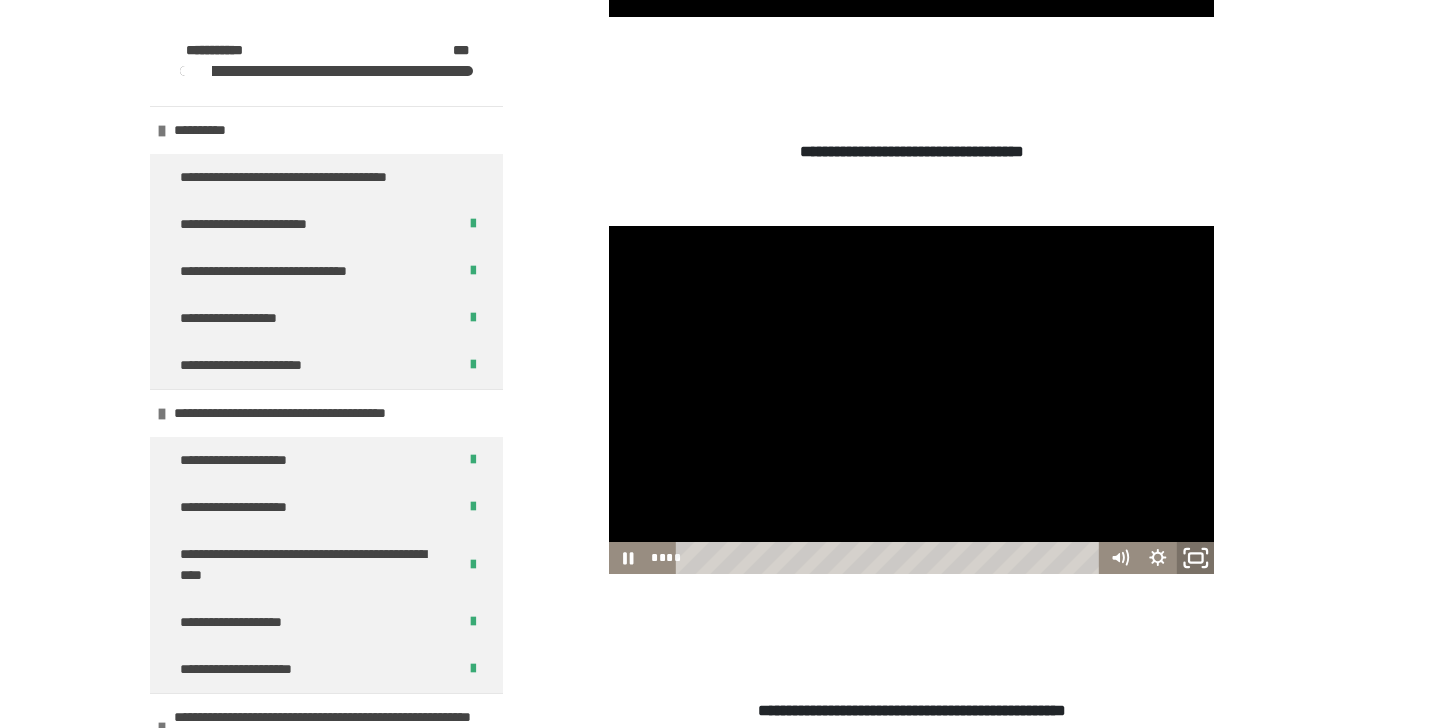 click 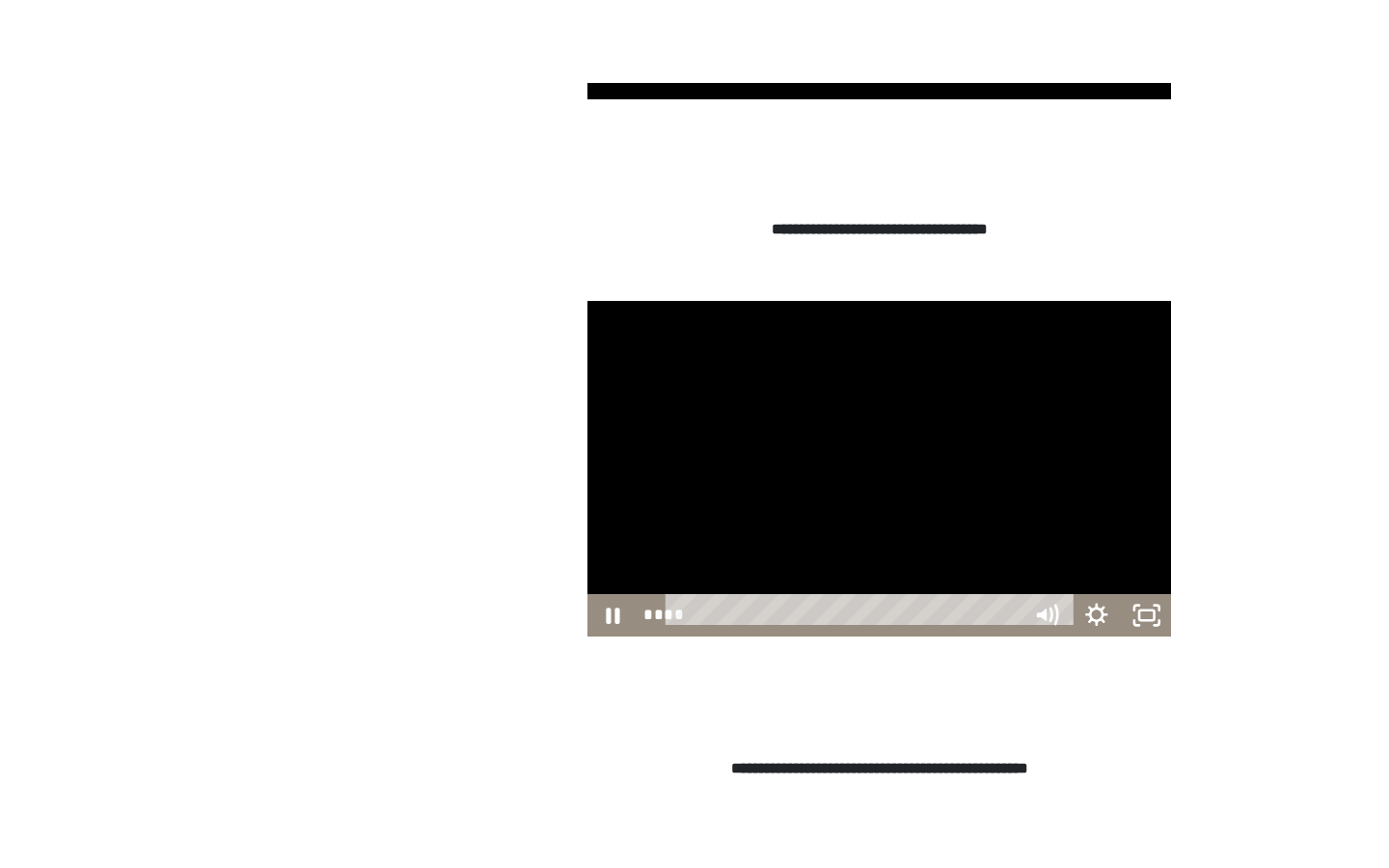 scroll, scrollTop: 0, scrollLeft: 0, axis: both 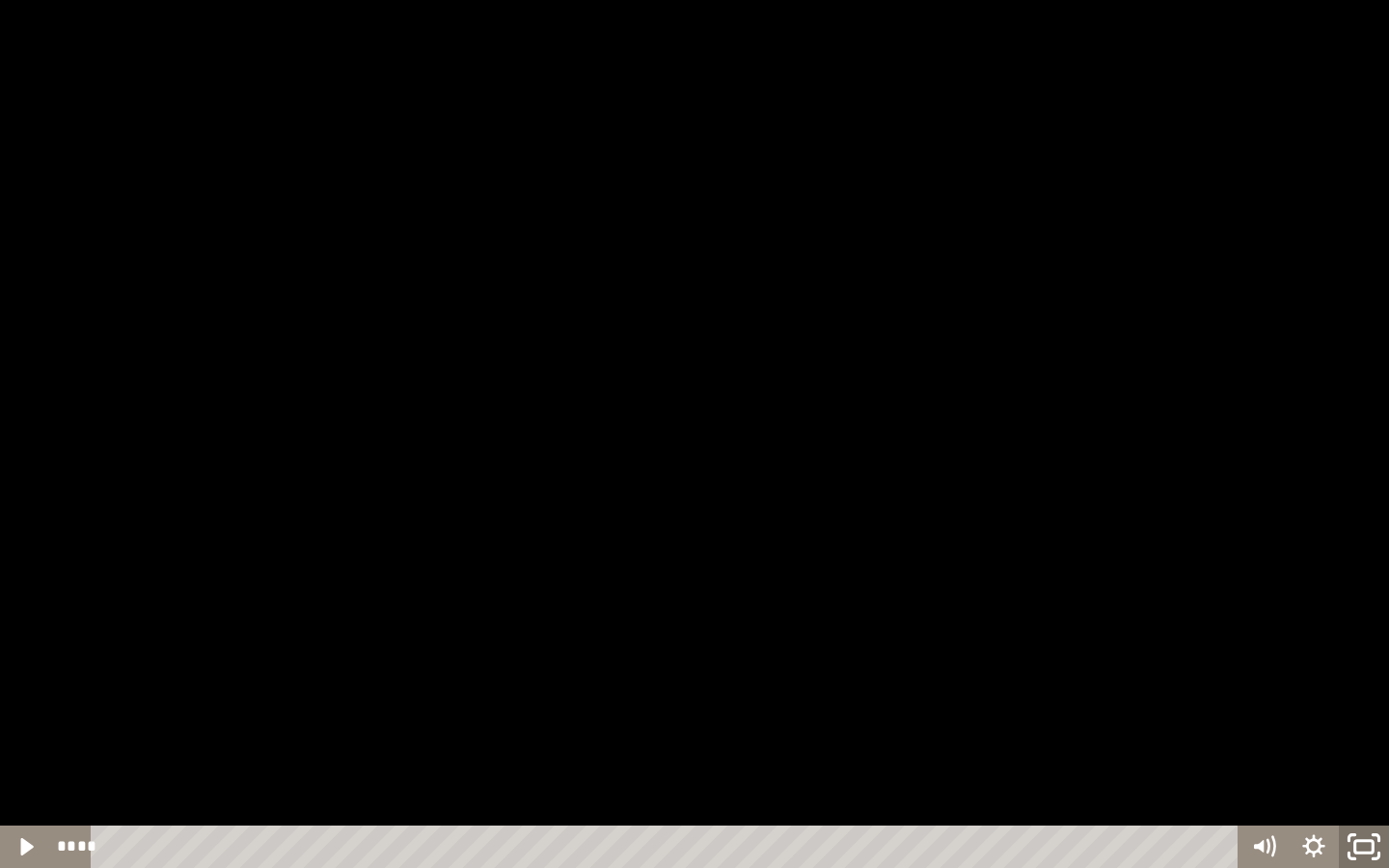 click 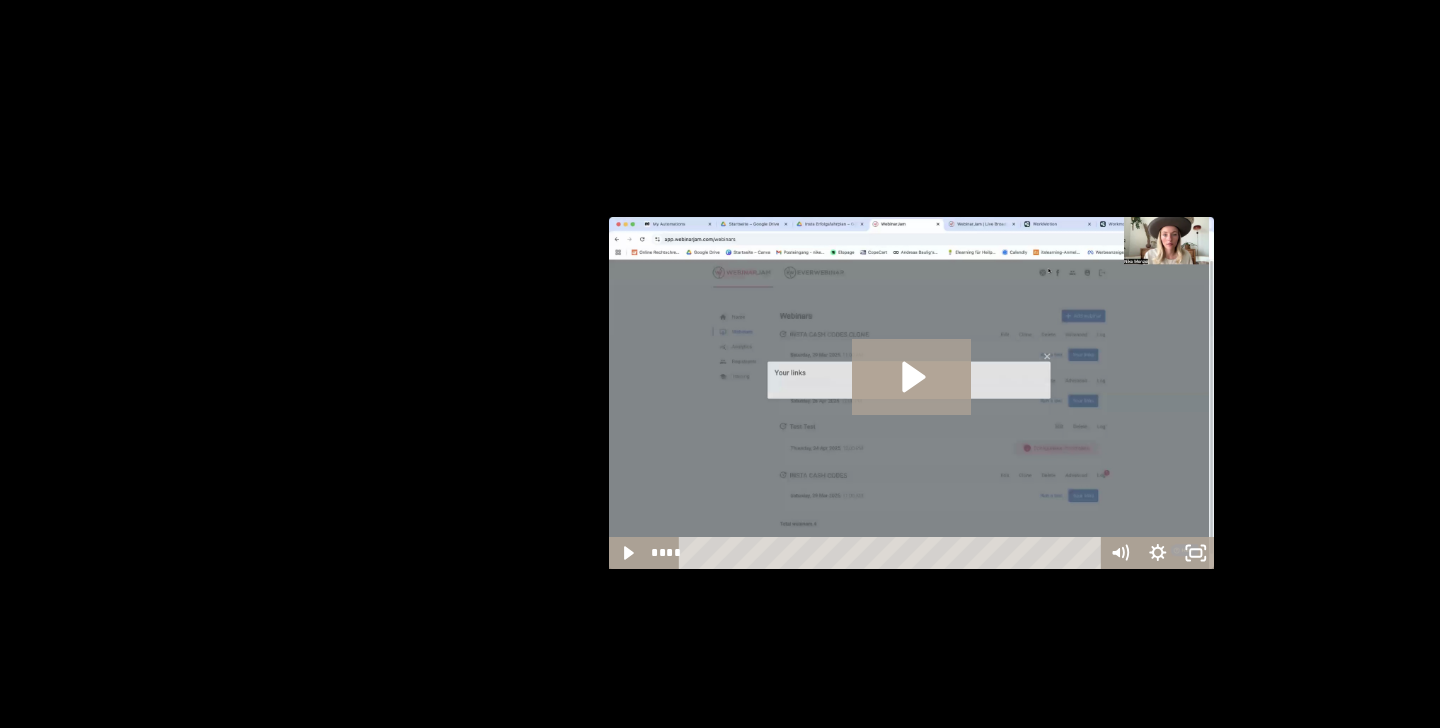 scroll, scrollTop: 3441, scrollLeft: 0, axis: vertical 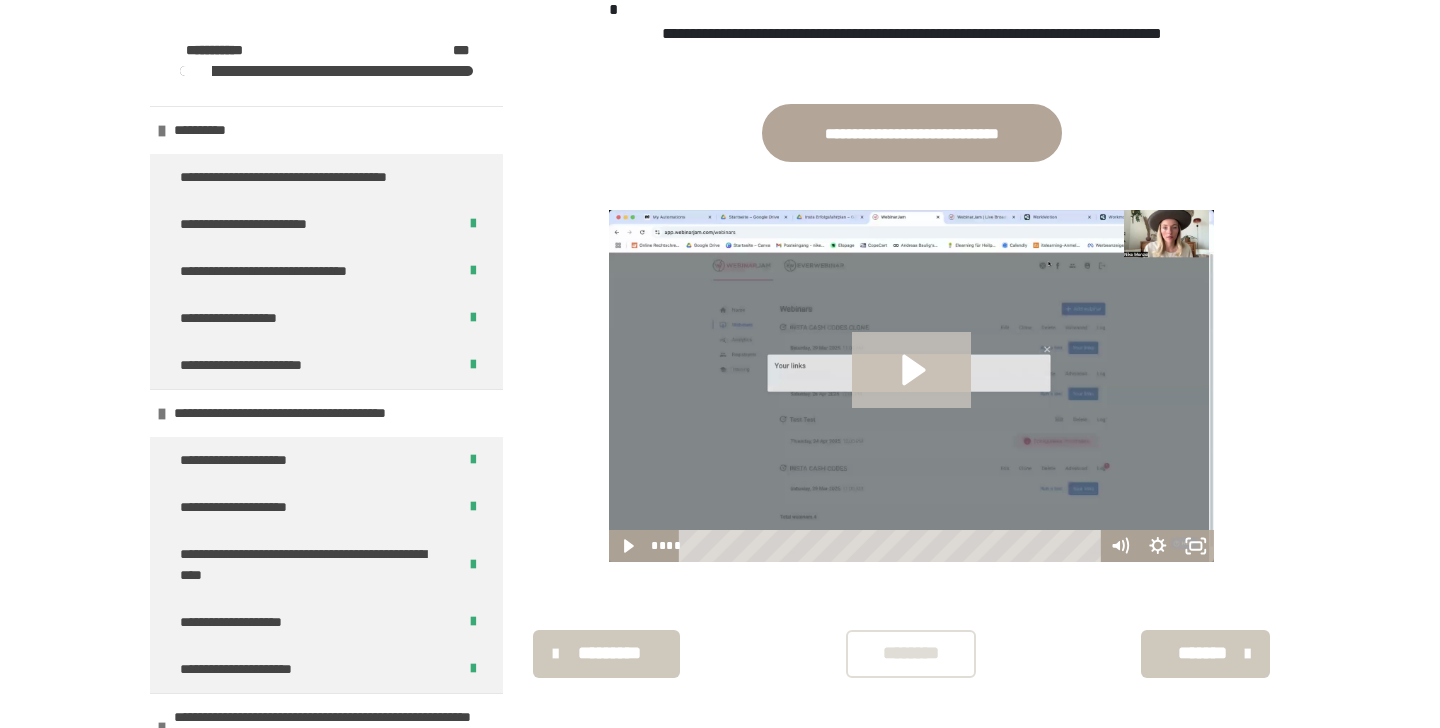 click 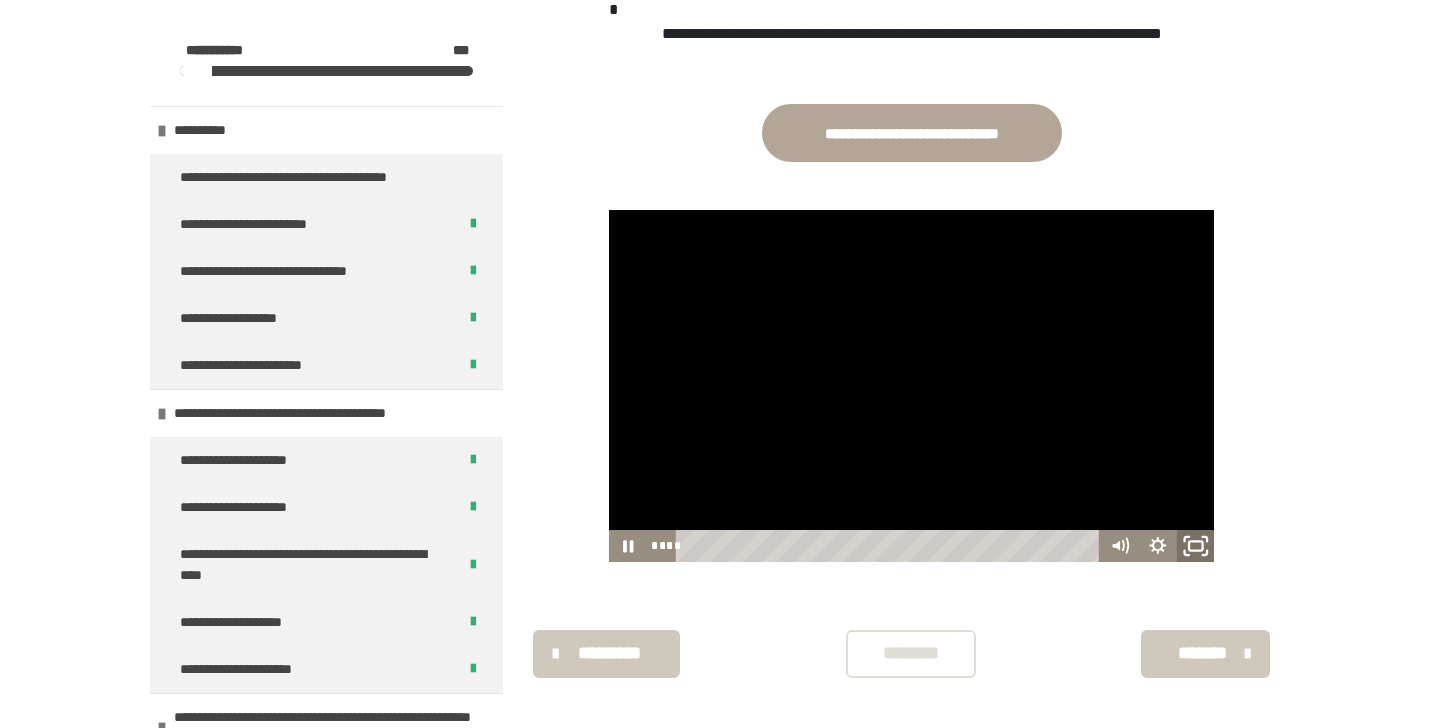 click 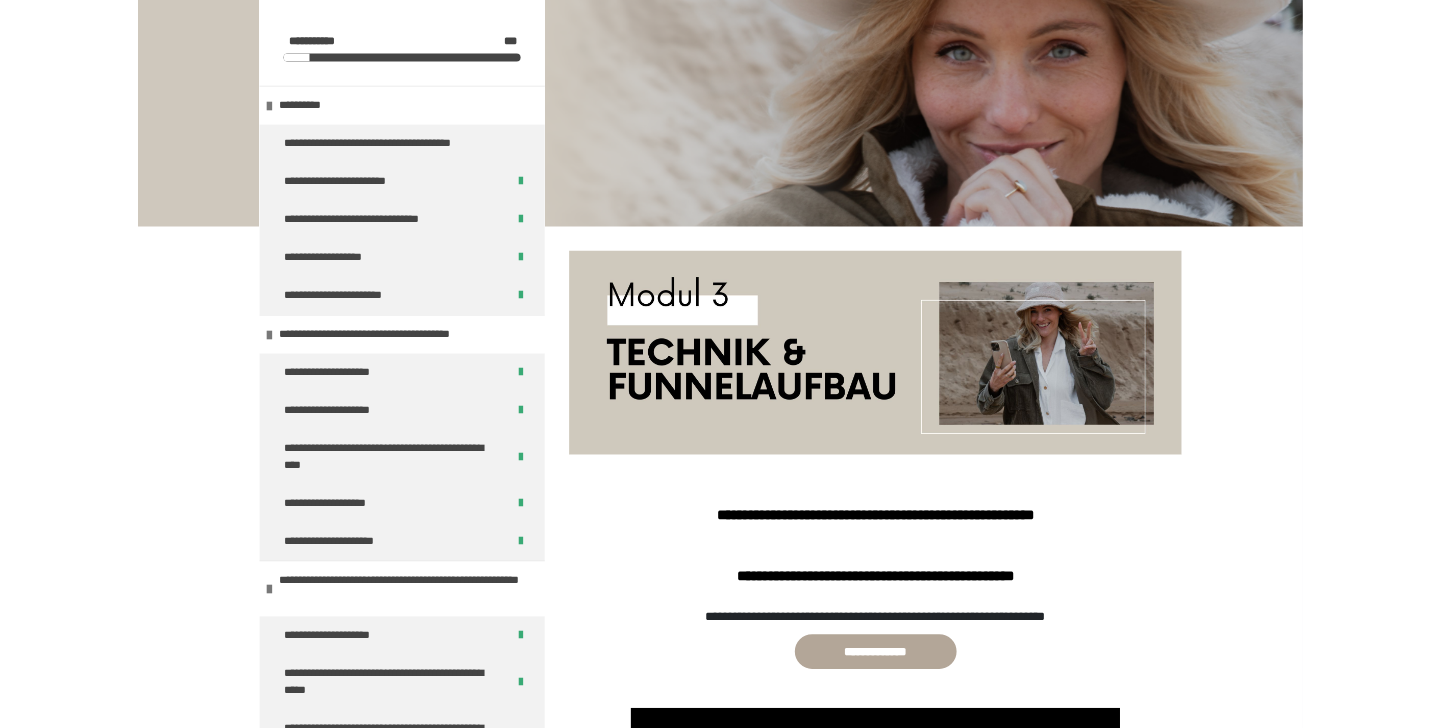 scroll, scrollTop: 3441, scrollLeft: 0, axis: vertical 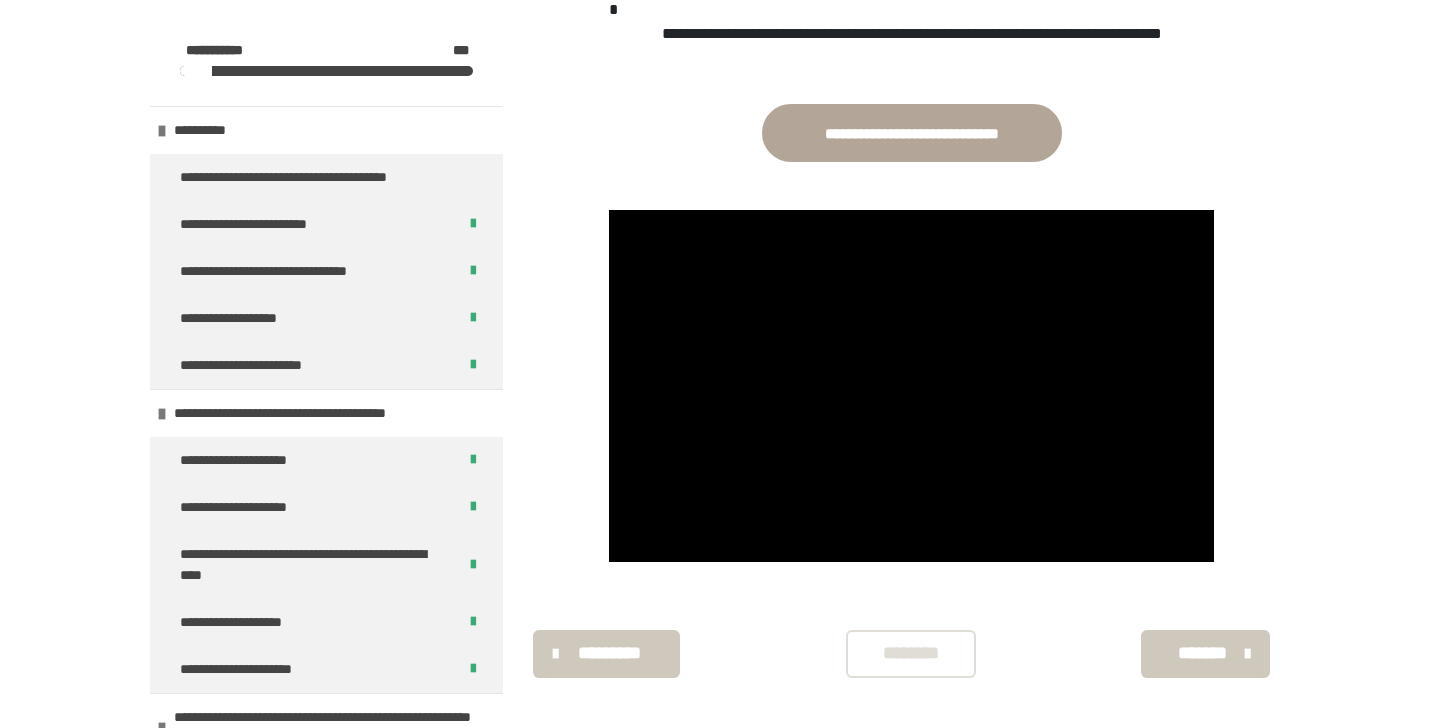 click on "********" at bounding box center (911, 653) 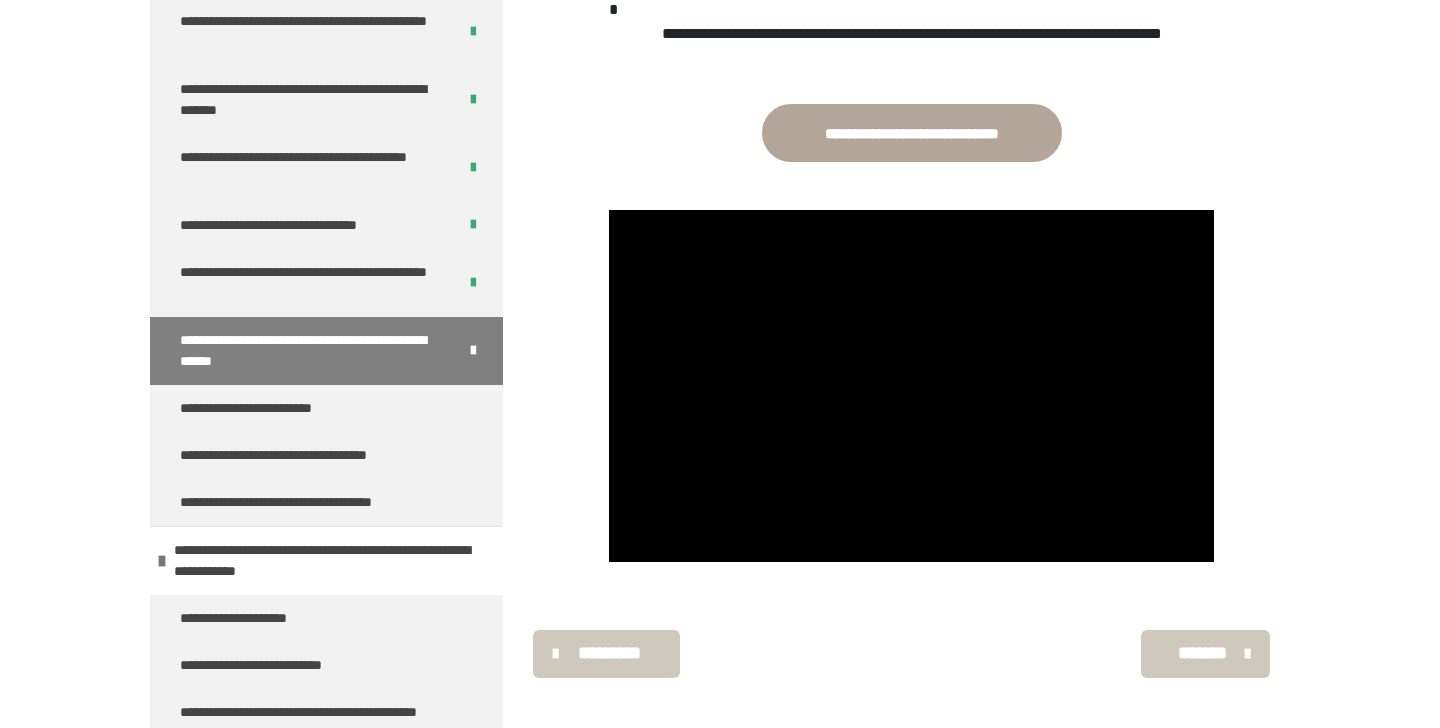 scroll, scrollTop: 1275, scrollLeft: 0, axis: vertical 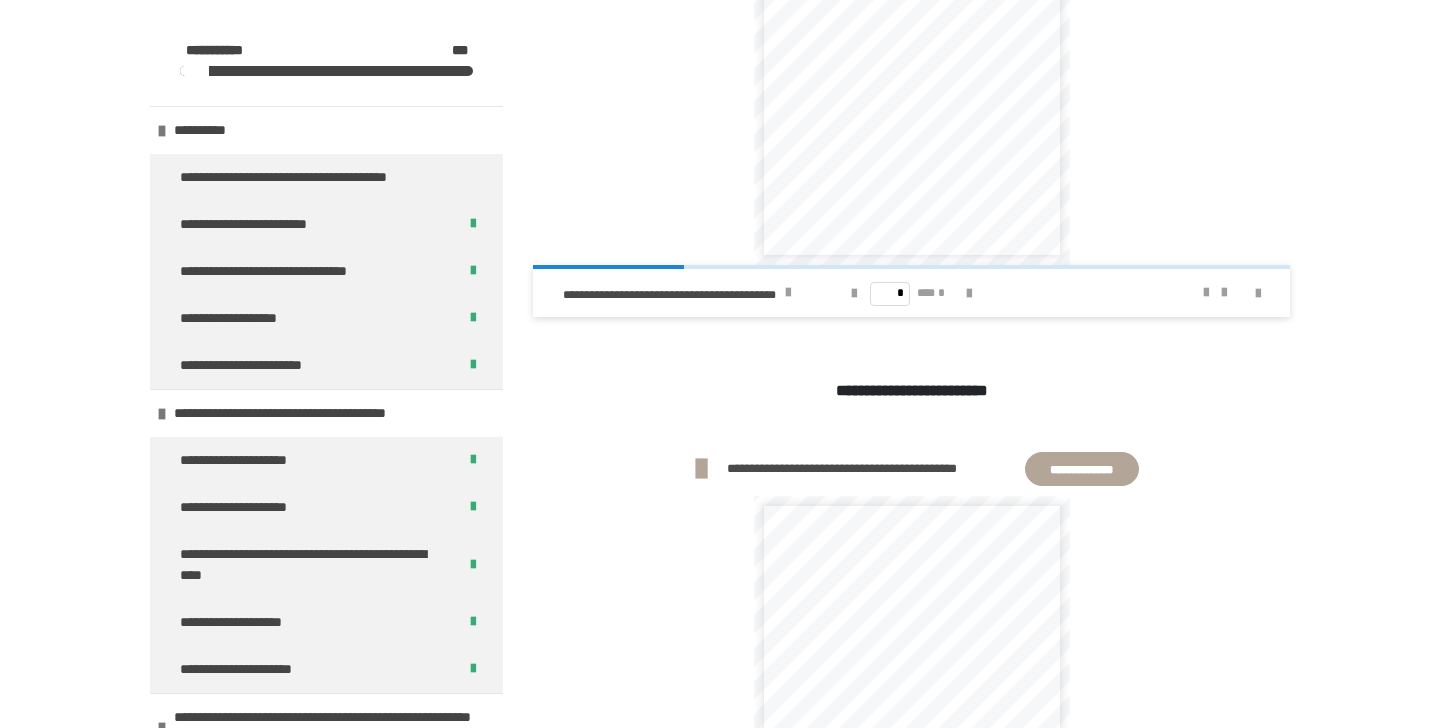 click on "**********" at bounding box center (1081, 469) 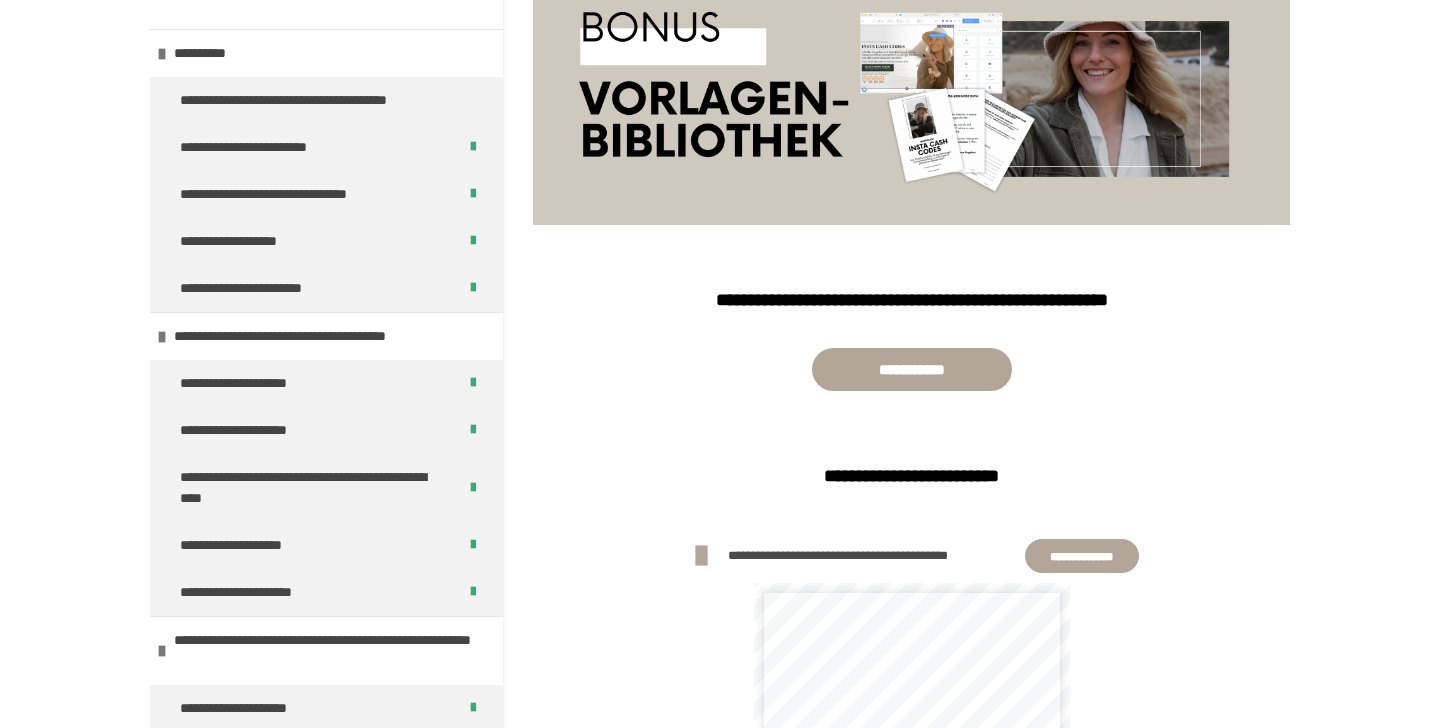 scroll, scrollTop: 478, scrollLeft: 0, axis: vertical 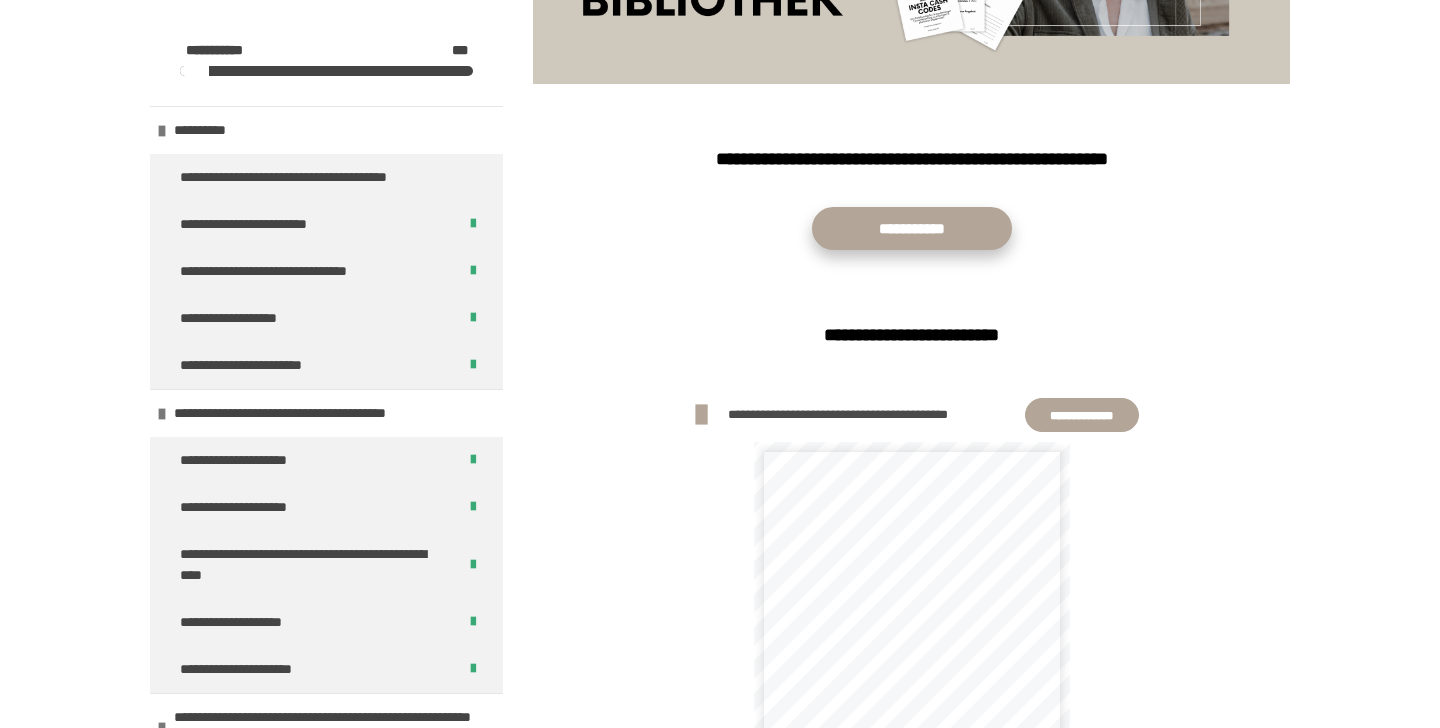 click on "**********" at bounding box center [912, 228] 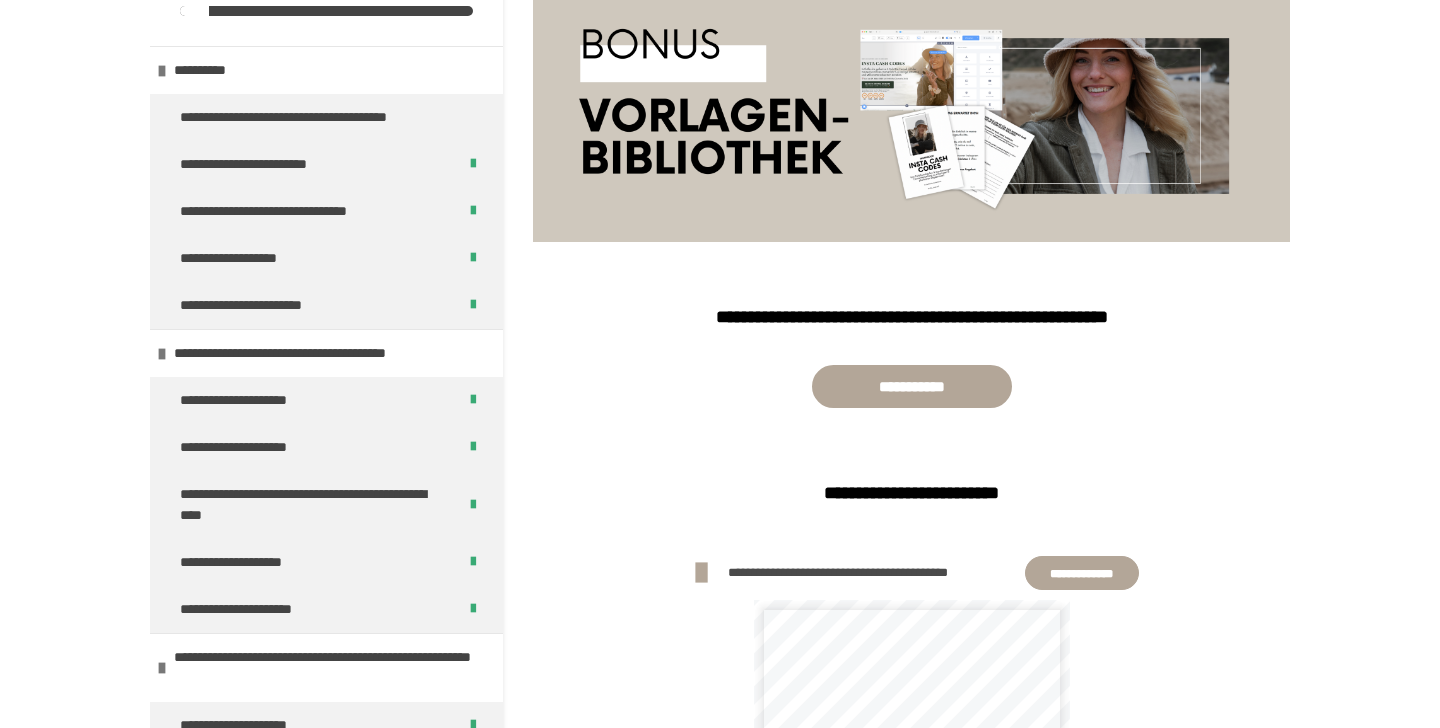 scroll, scrollTop: 53, scrollLeft: 0, axis: vertical 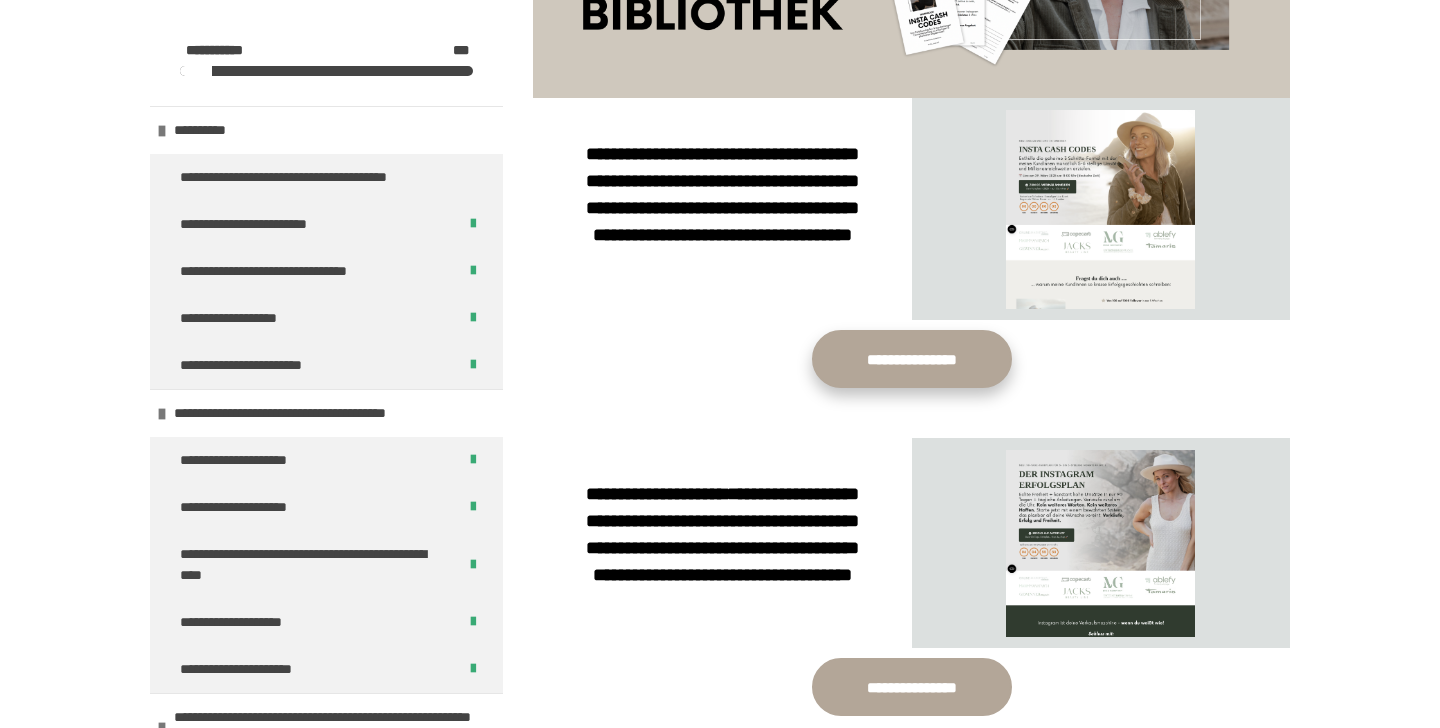 click on "**********" at bounding box center (912, 359) 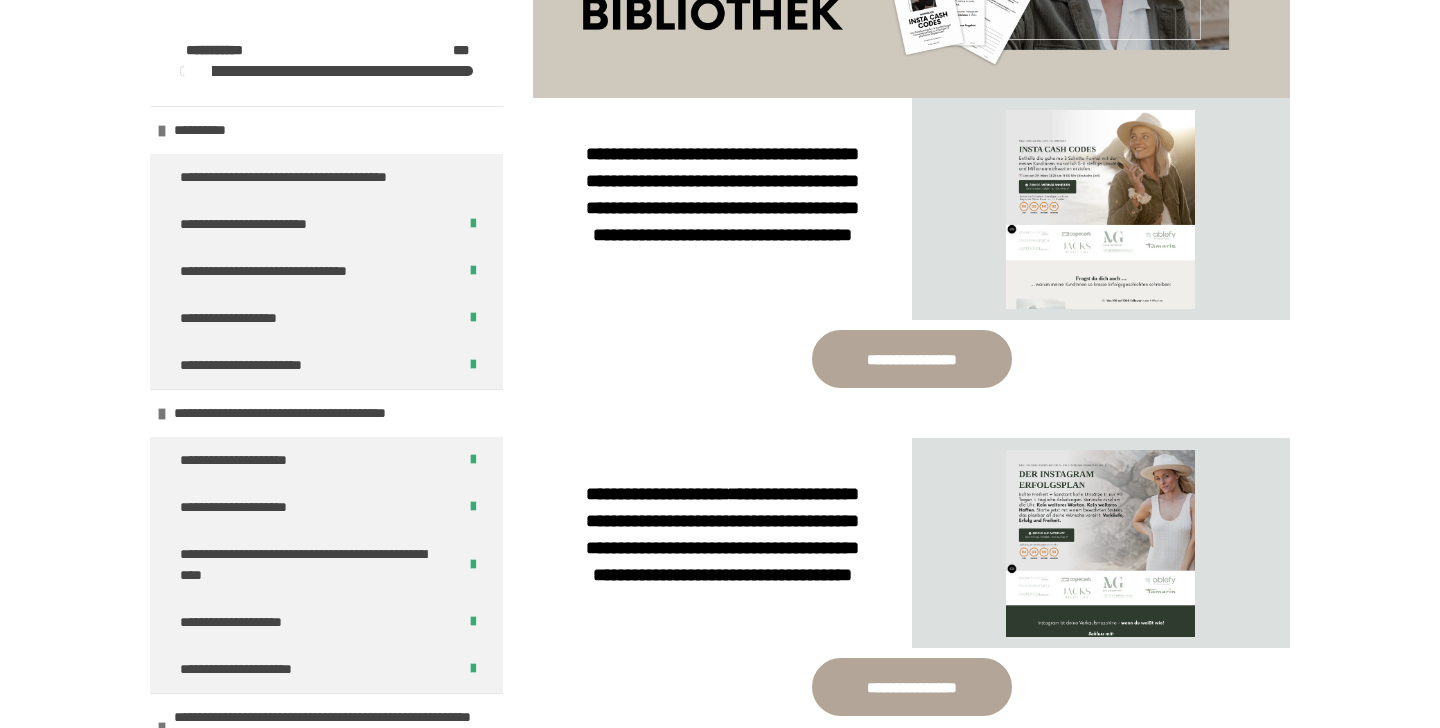 click on "**********" at bounding box center (720, 566) 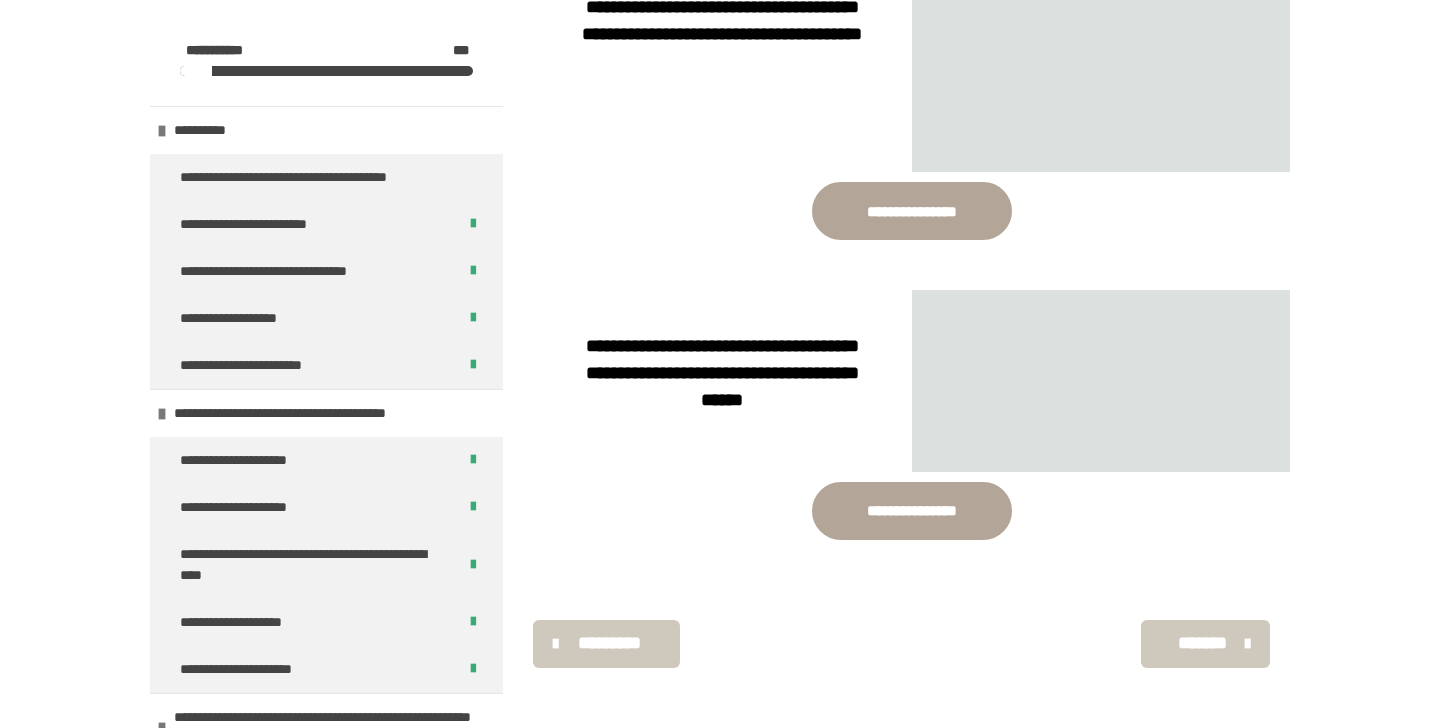 scroll, scrollTop: 1333, scrollLeft: 0, axis: vertical 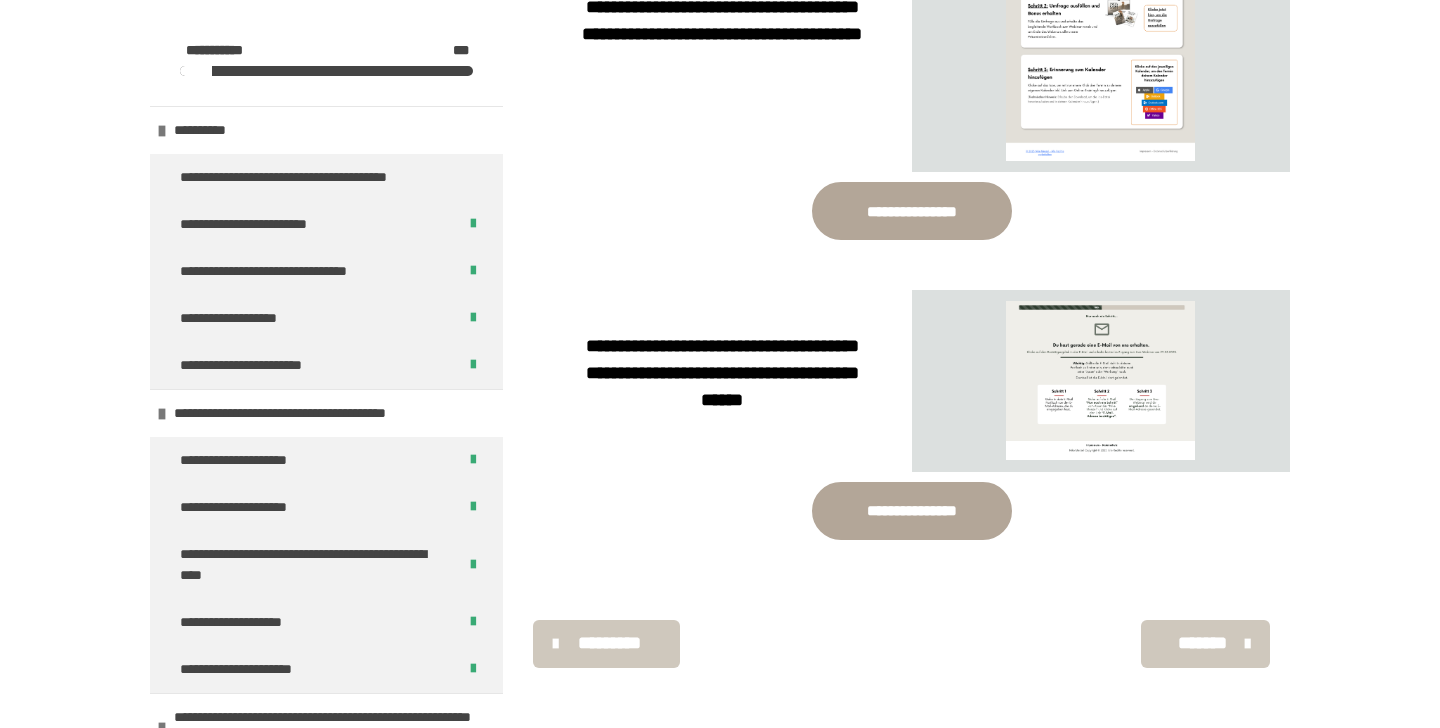 click on "*******" at bounding box center [1203, 643] 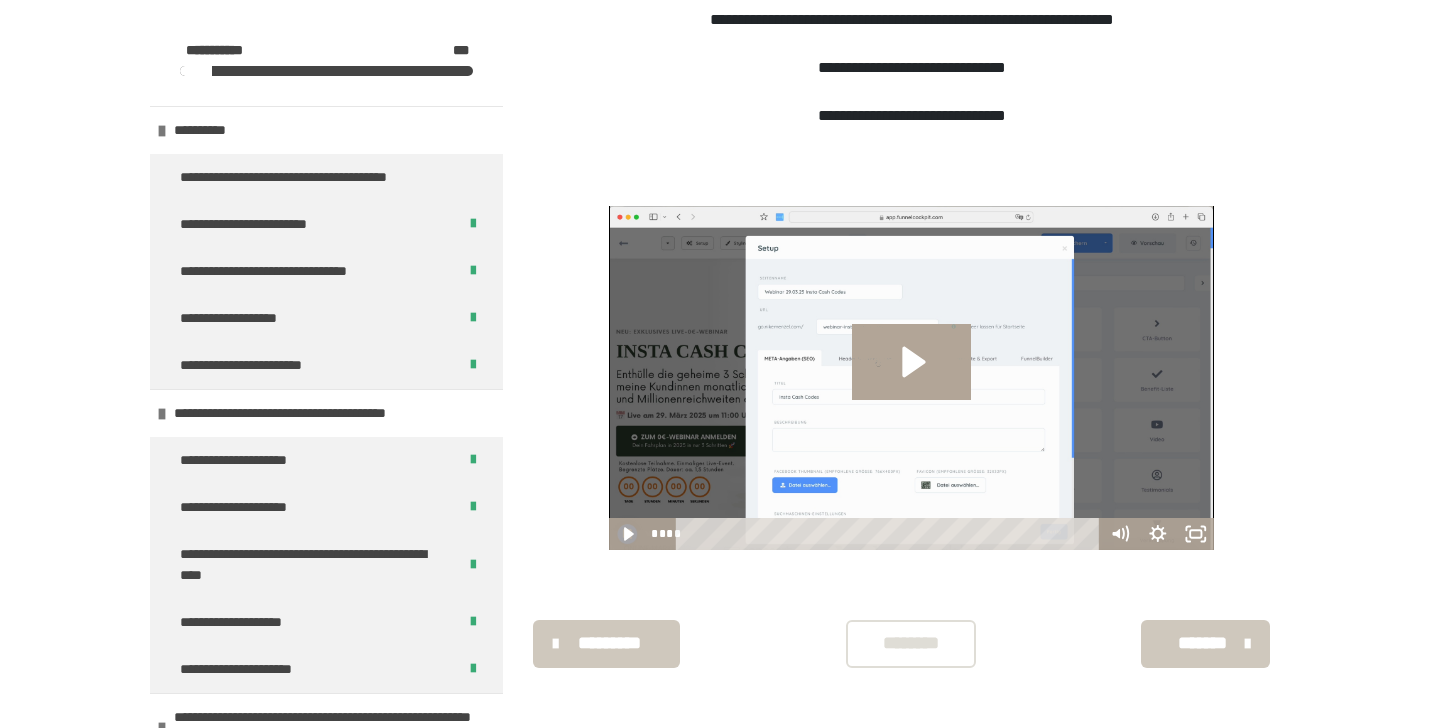 scroll, scrollTop: 788, scrollLeft: 0, axis: vertical 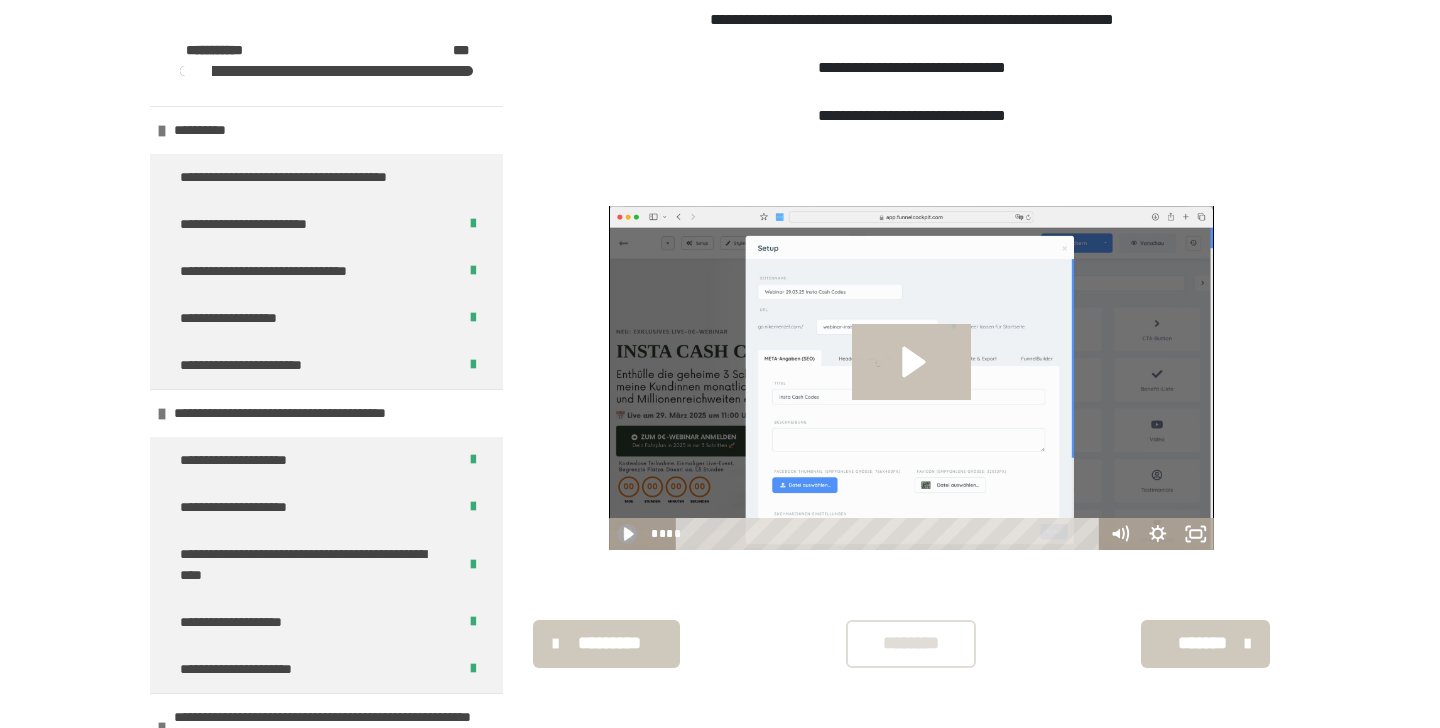 click 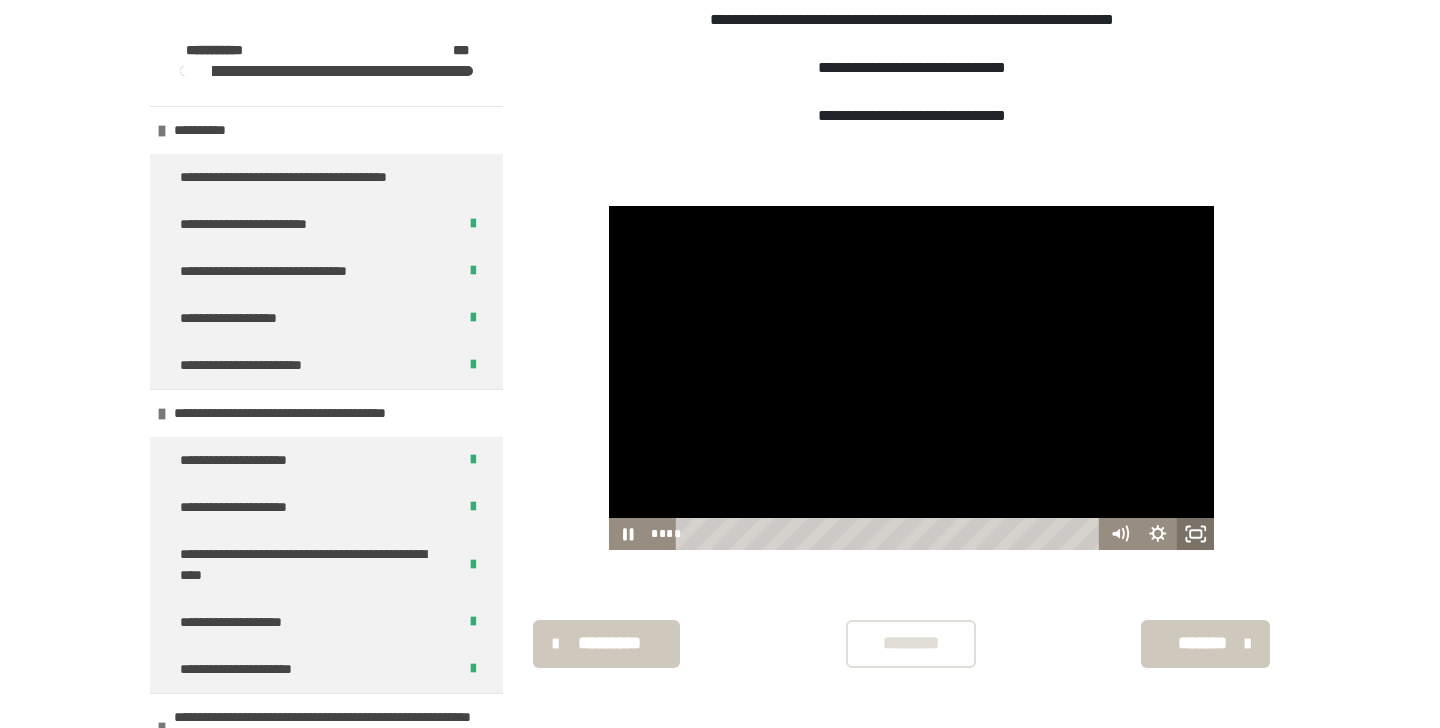 click 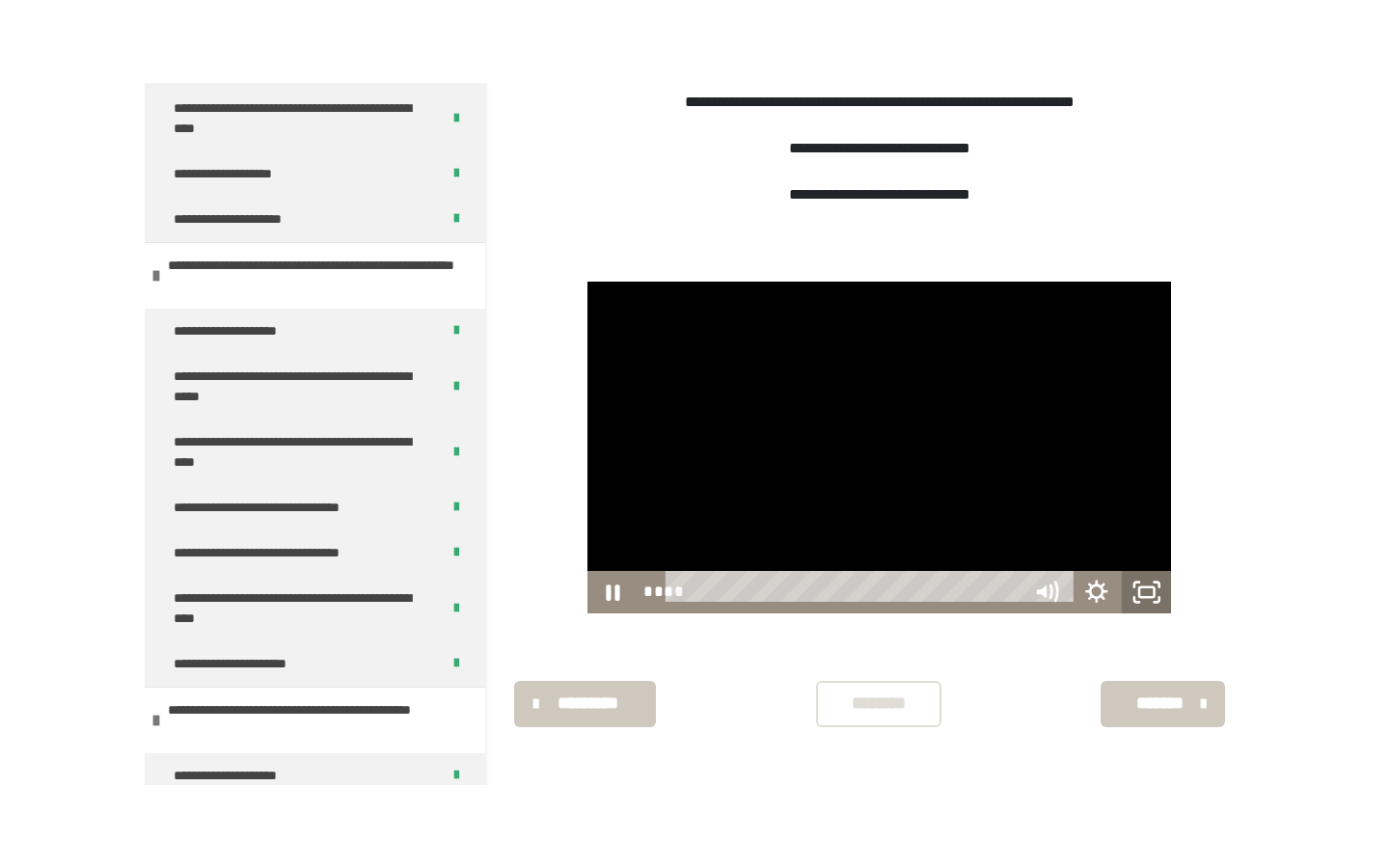 scroll, scrollTop: 0, scrollLeft: 0, axis: both 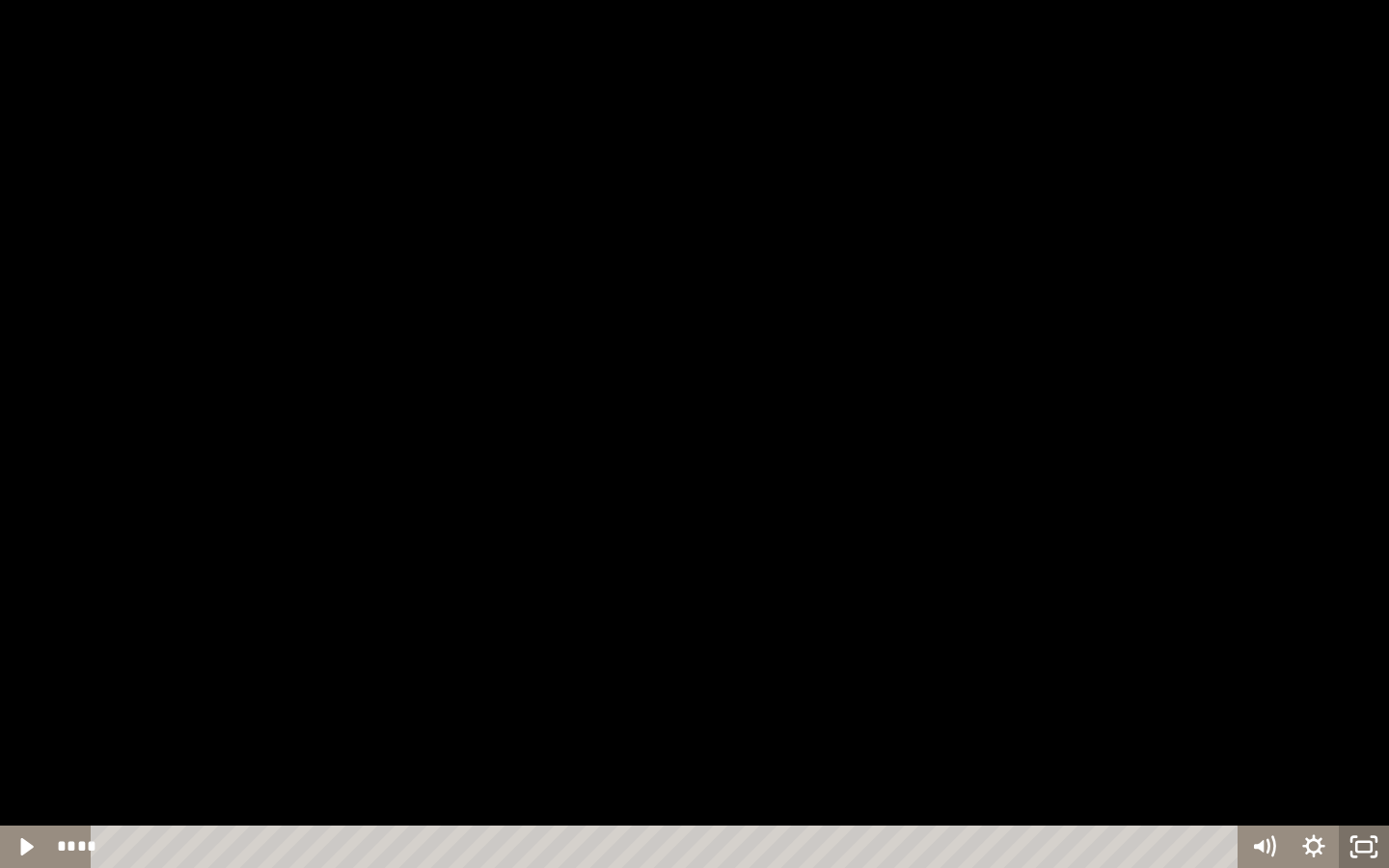 click 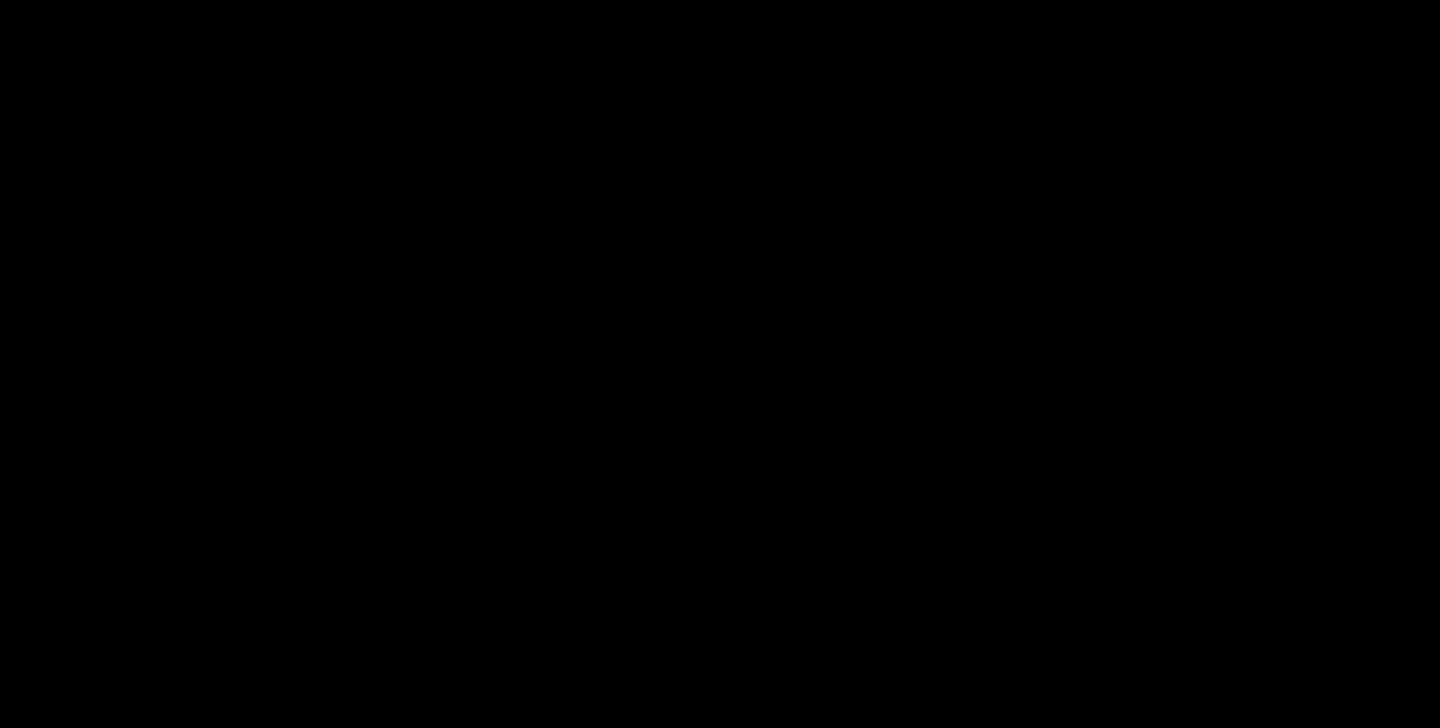 scroll, scrollTop: 788, scrollLeft: 0, axis: vertical 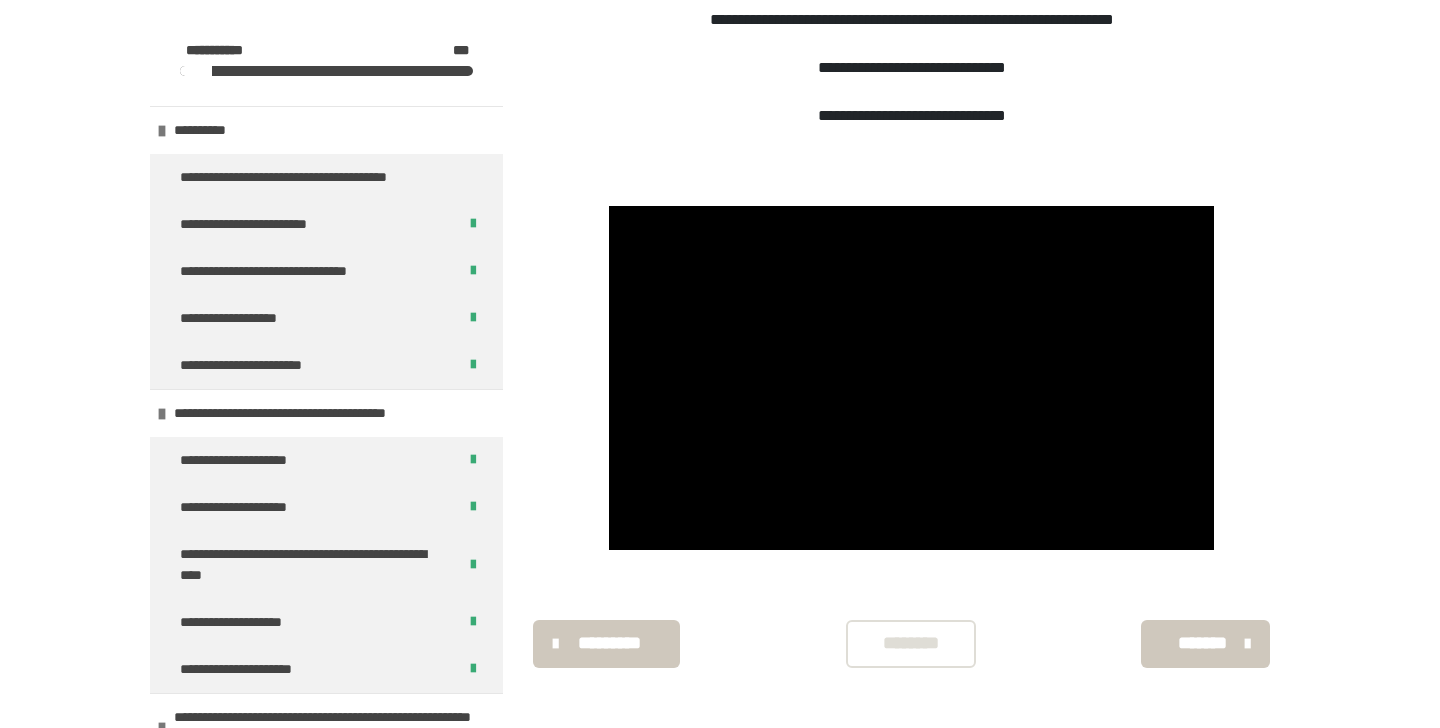 click on "********" at bounding box center (911, 643) 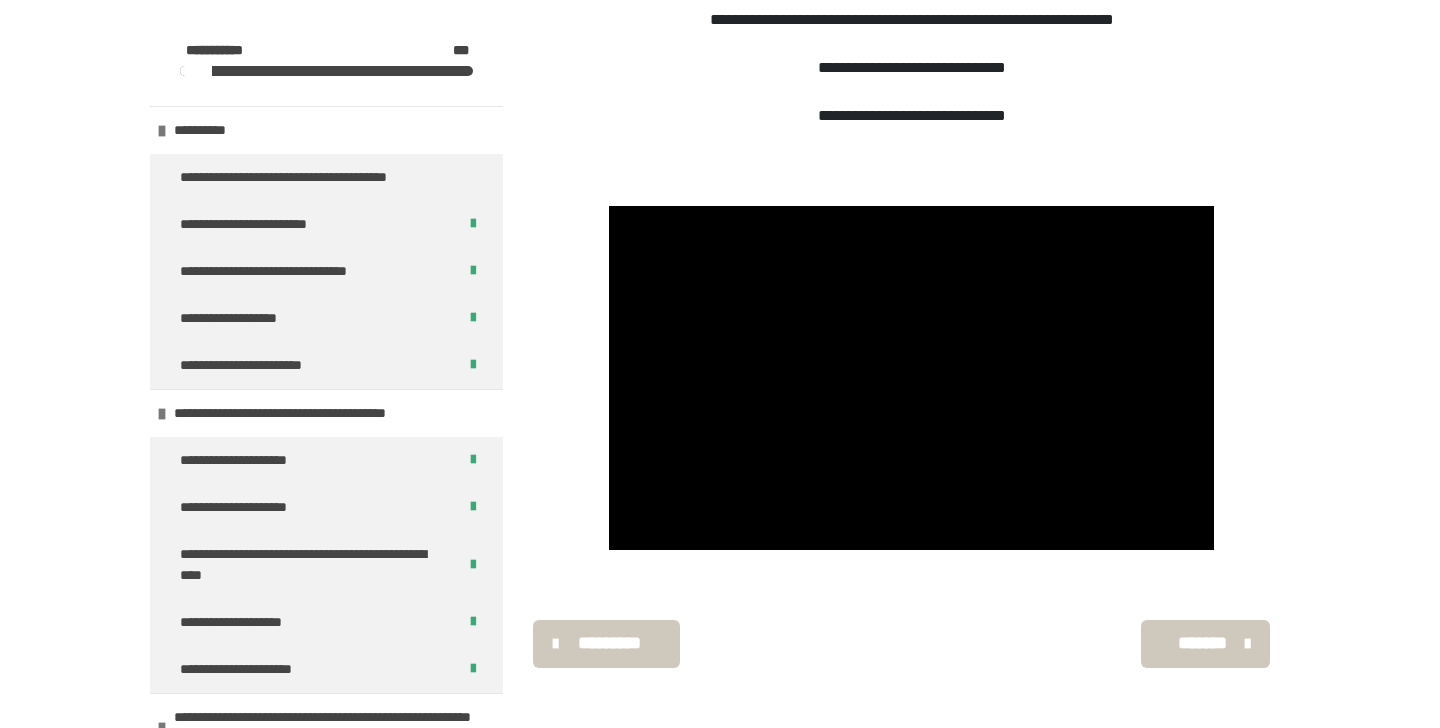 scroll, scrollTop: 788, scrollLeft: 0, axis: vertical 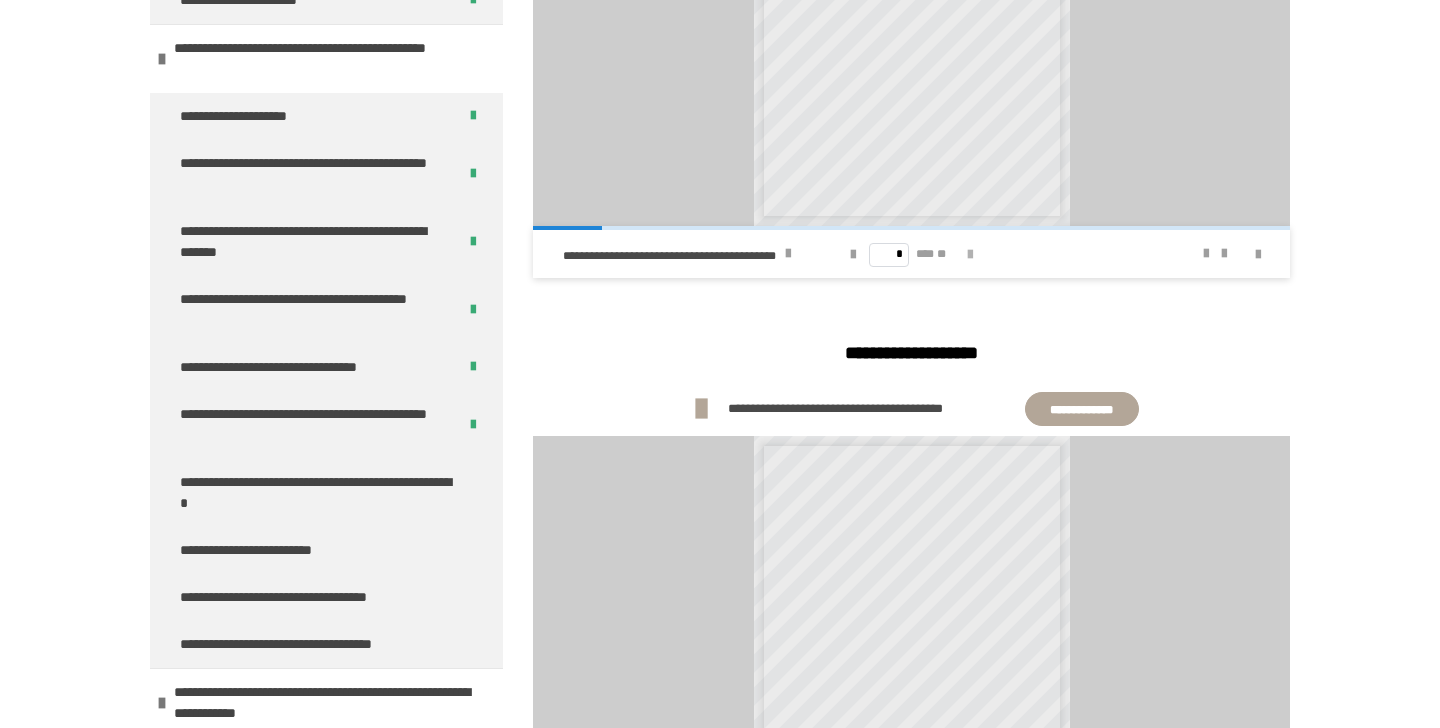 click at bounding box center [970, 255] 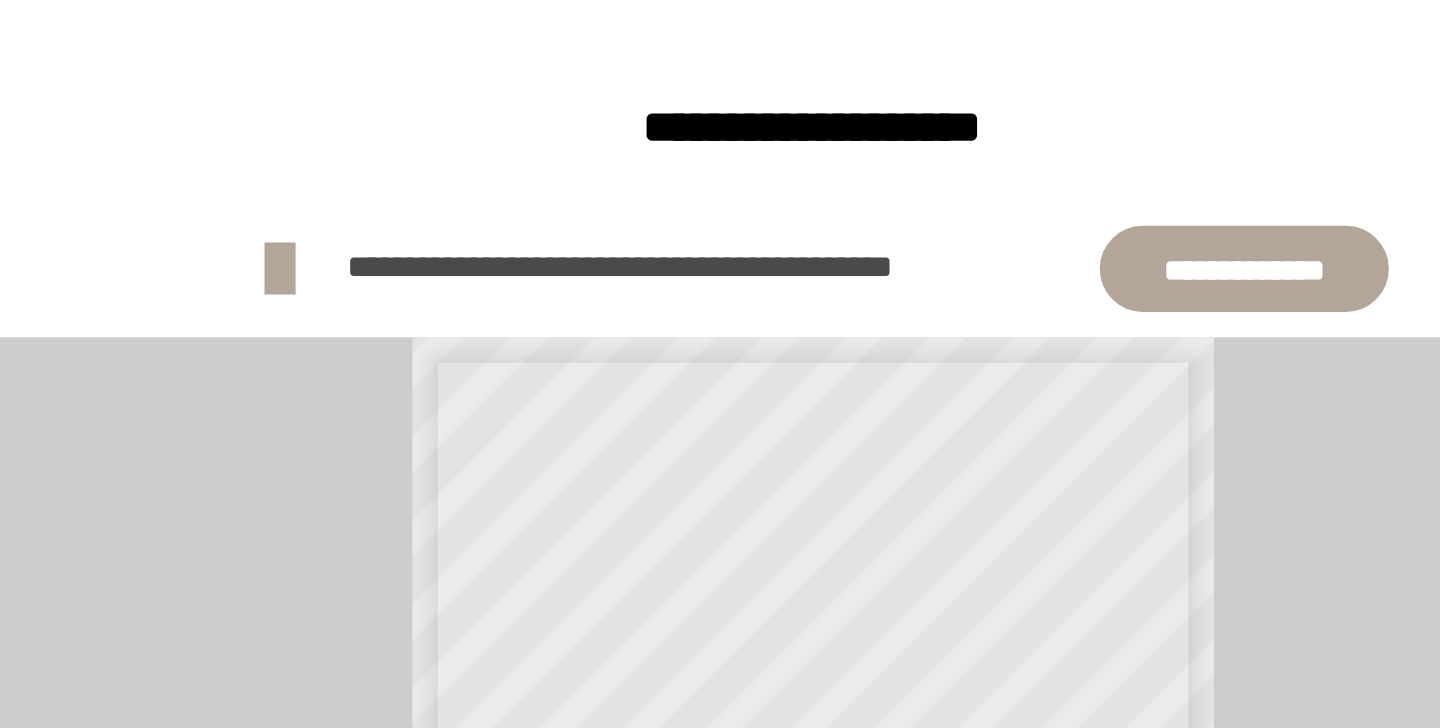 scroll, scrollTop: 4201, scrollLeft: 0, axis: vertical 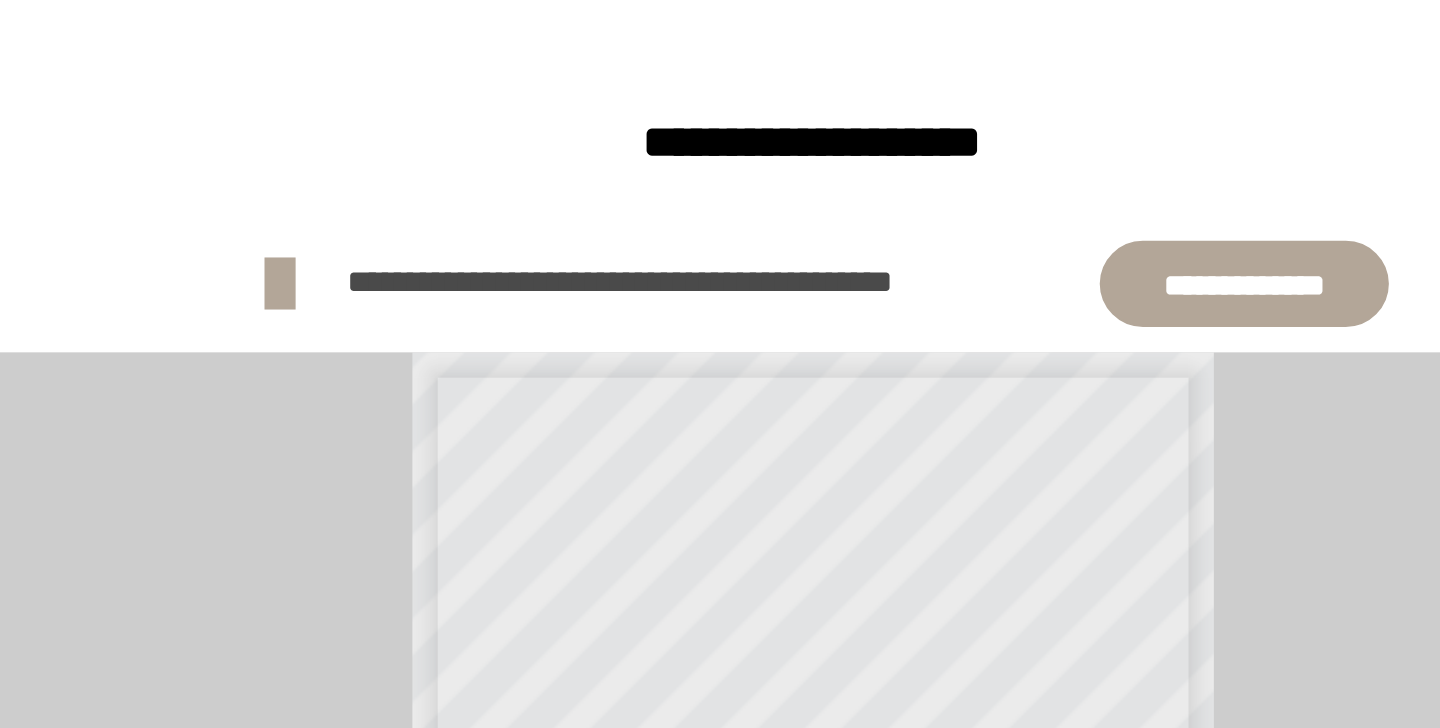 click at bounding box center (970, 390) 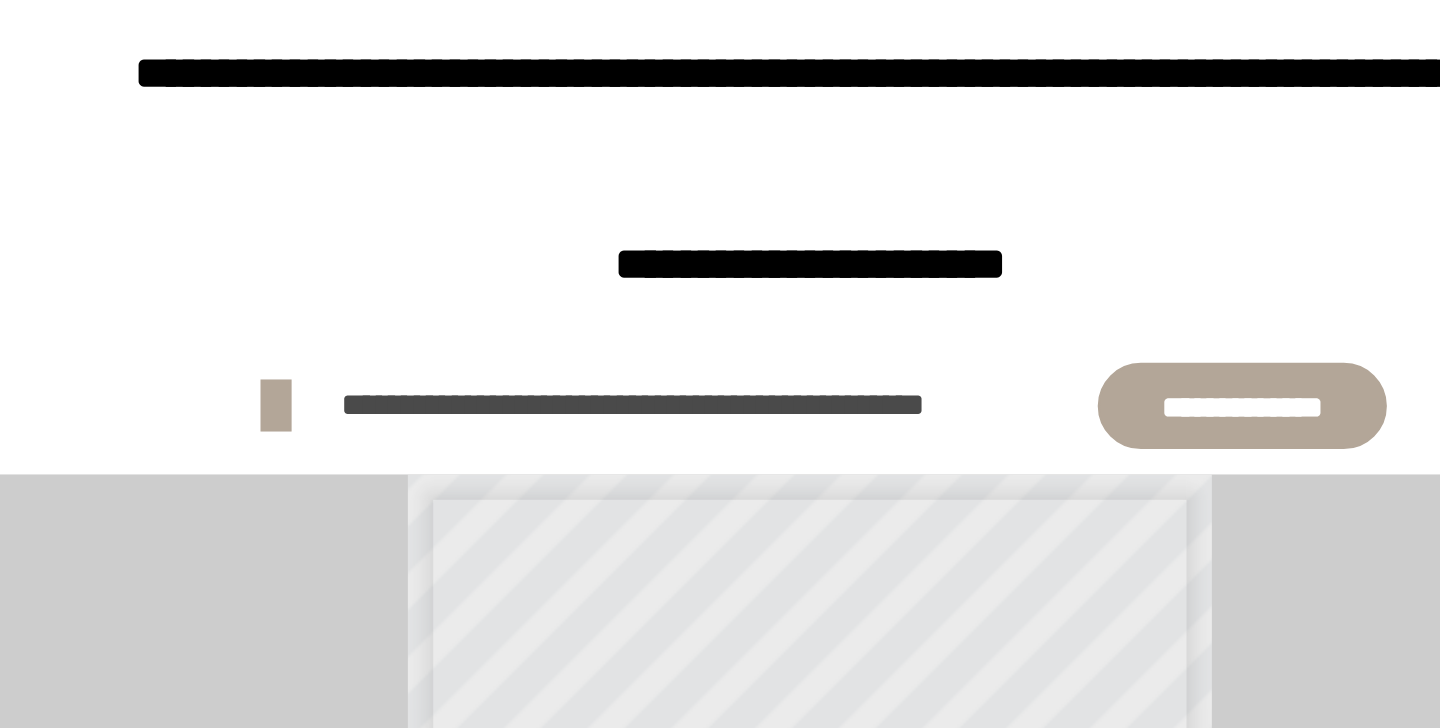 scroll, scrollTop: 3855, scrollLeft: 0, axis: vertical 